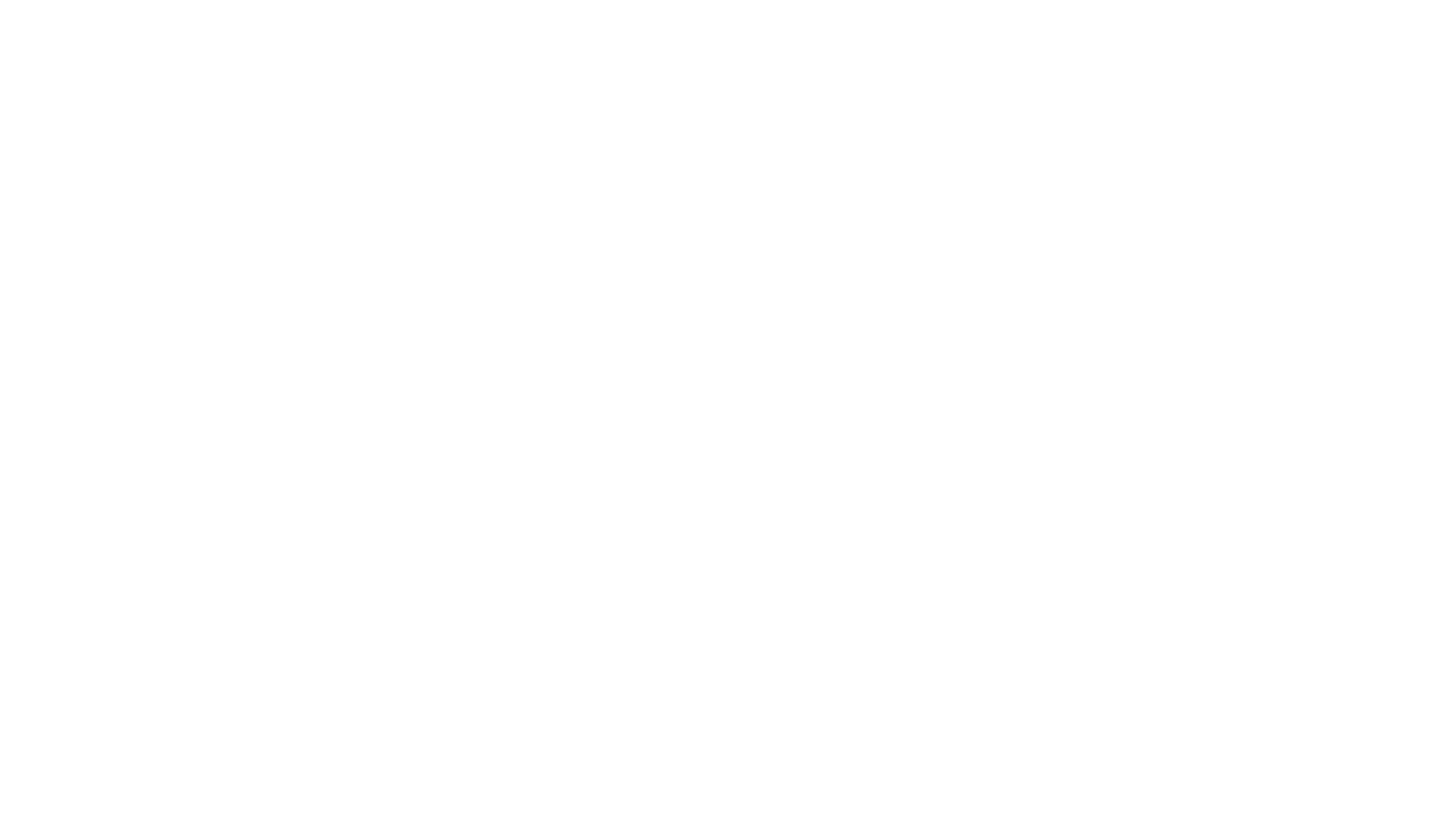 scroll, scrollTop: 0, scrollLeft: 0, axis: both 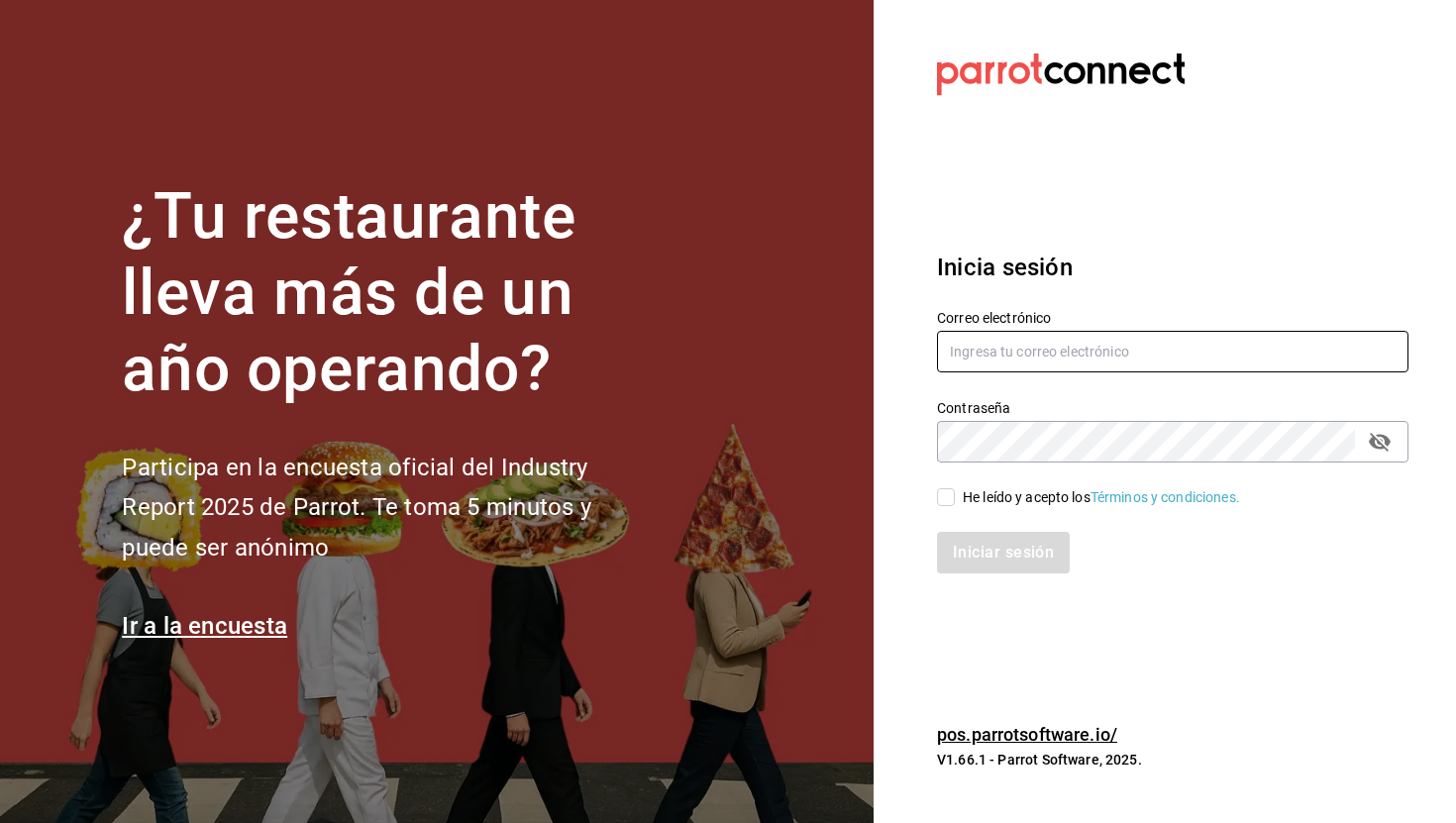 click at bounding box center (1173, 352) 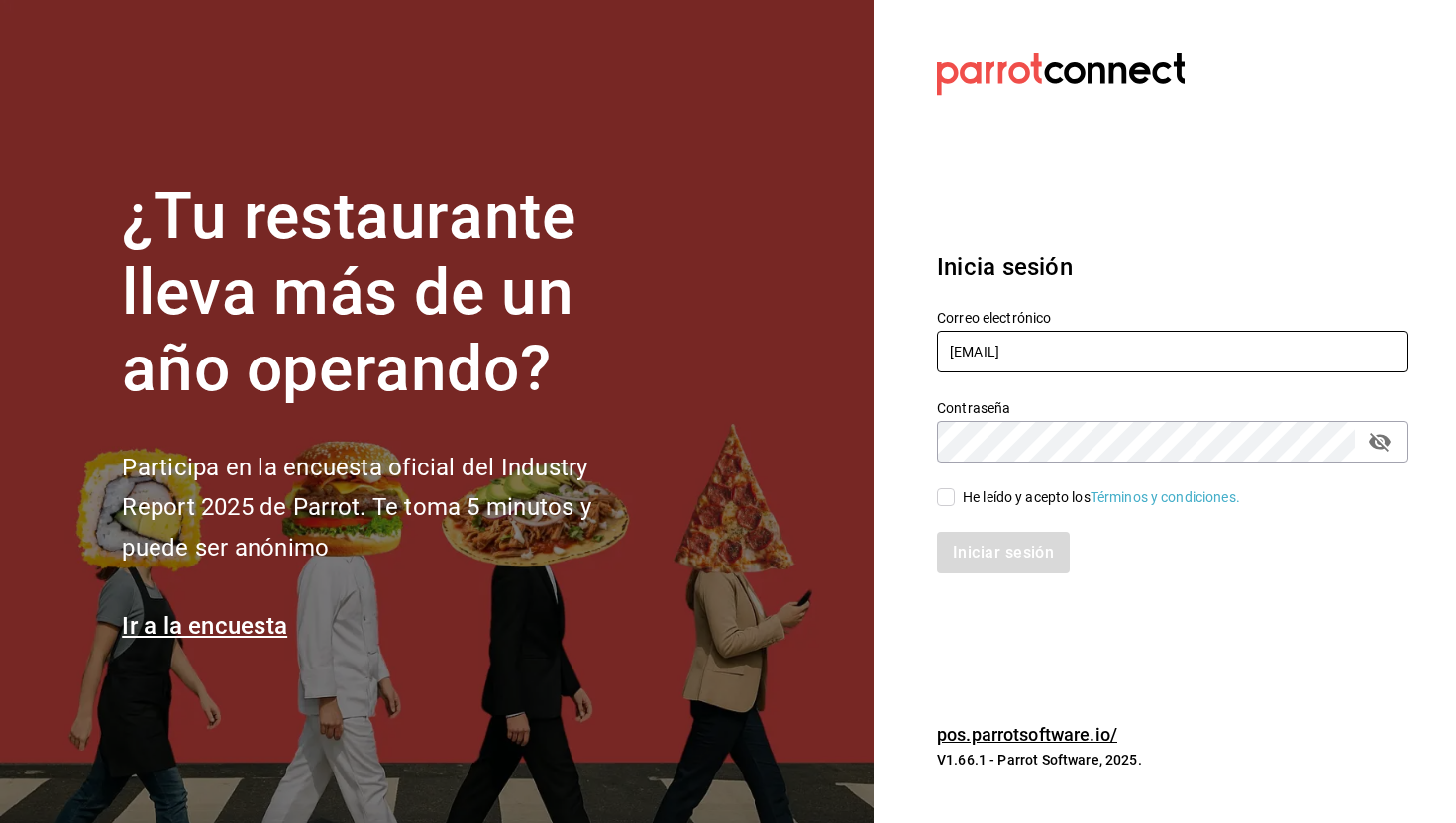 type on "[EMAIL]" 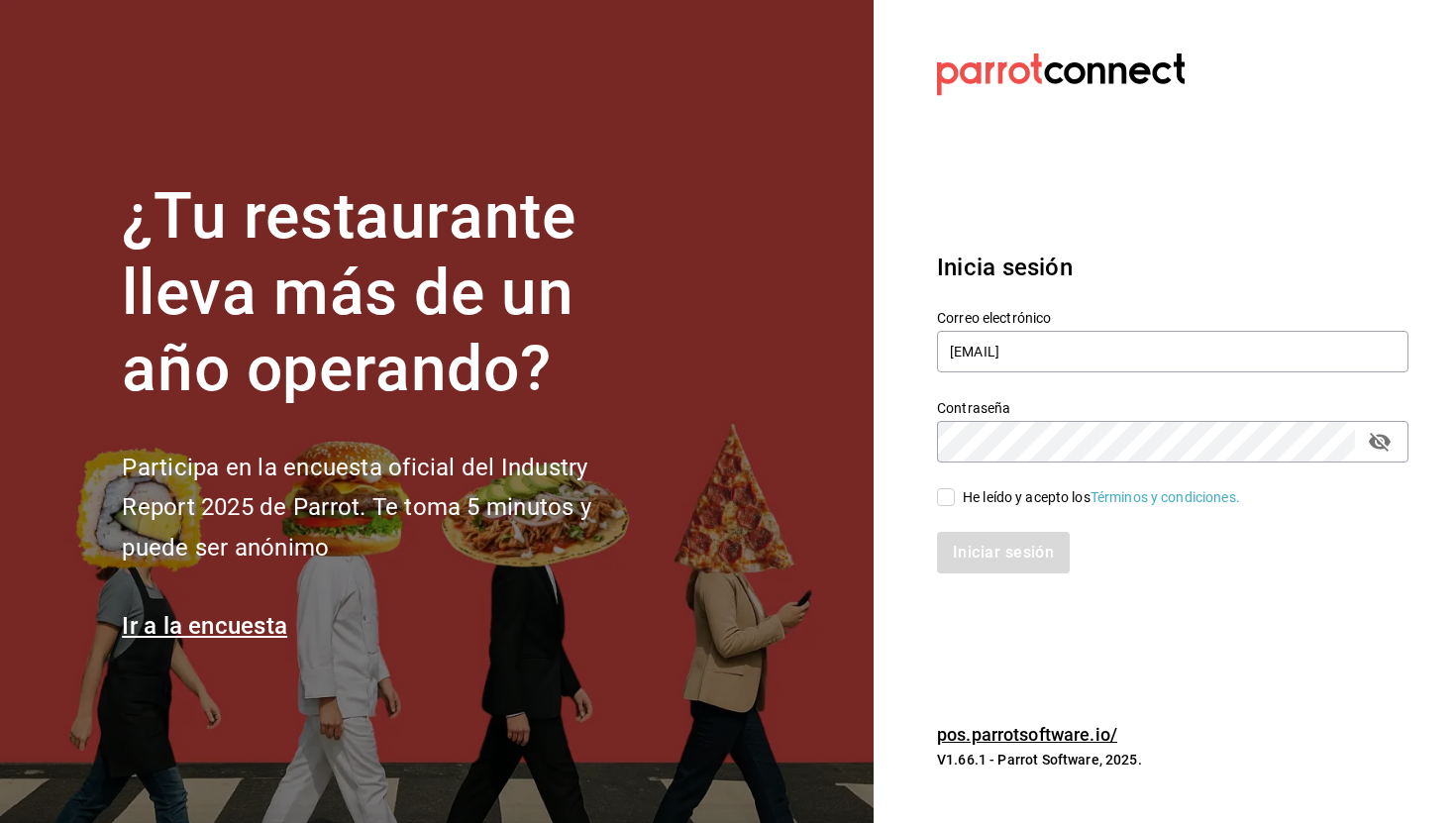 click 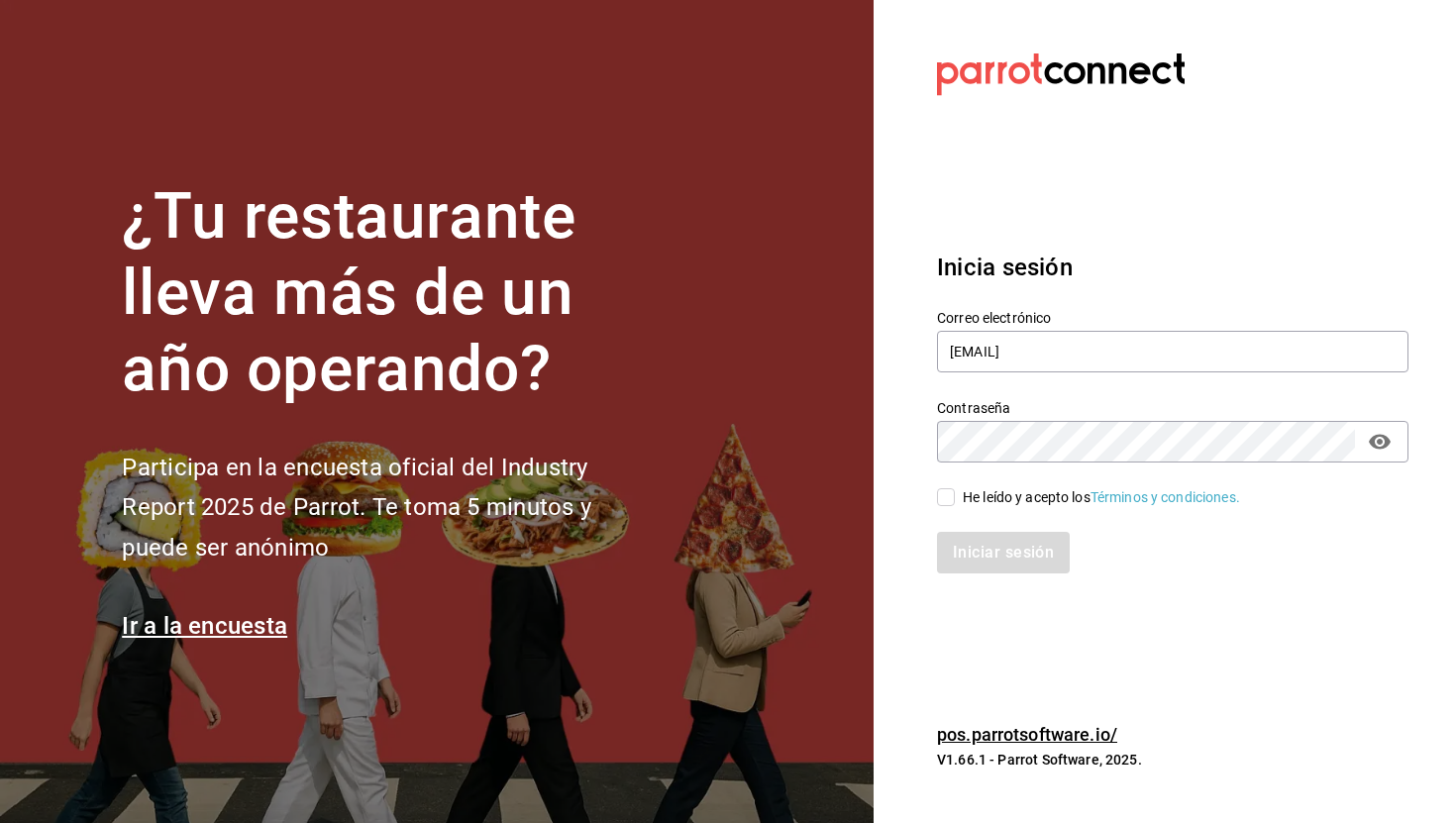 click on "He leído y acepto los  Términos y condiciones." at bounding box center (946, 497) 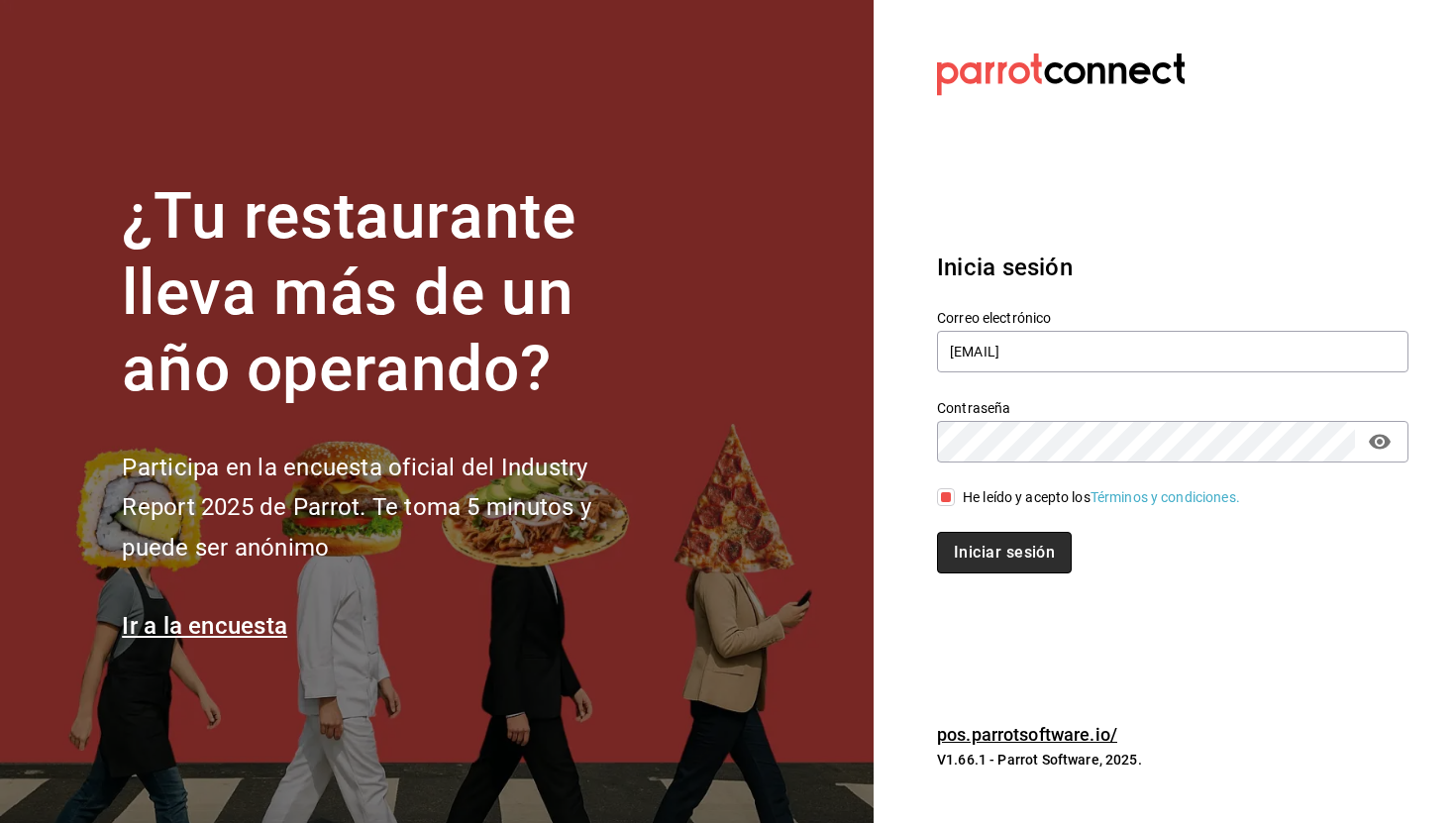 click on "Iniciar sesión" at bounding box center [1004, 553] 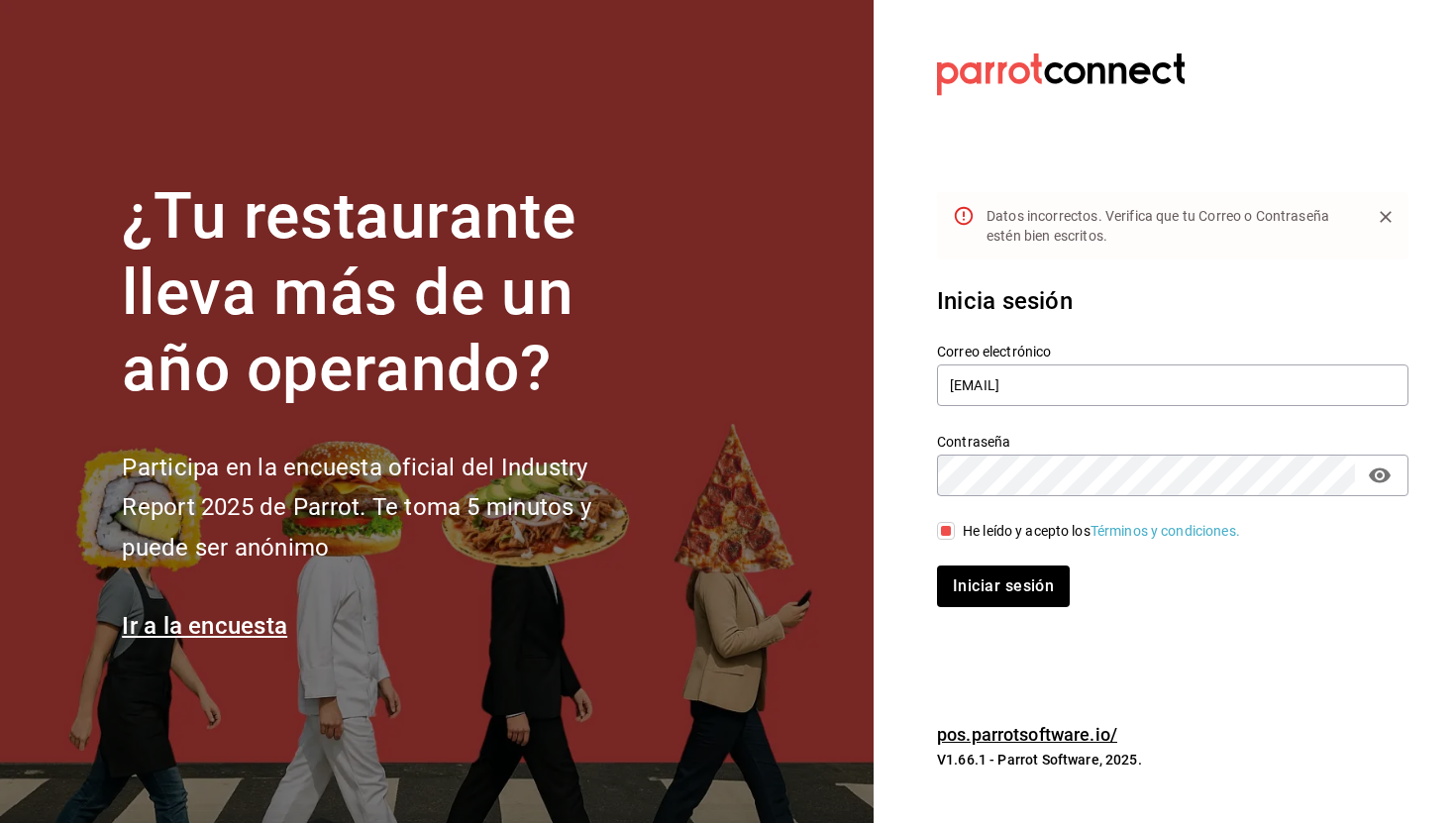 click on "Iniciar sesión" at bounding box center [1003, 586] 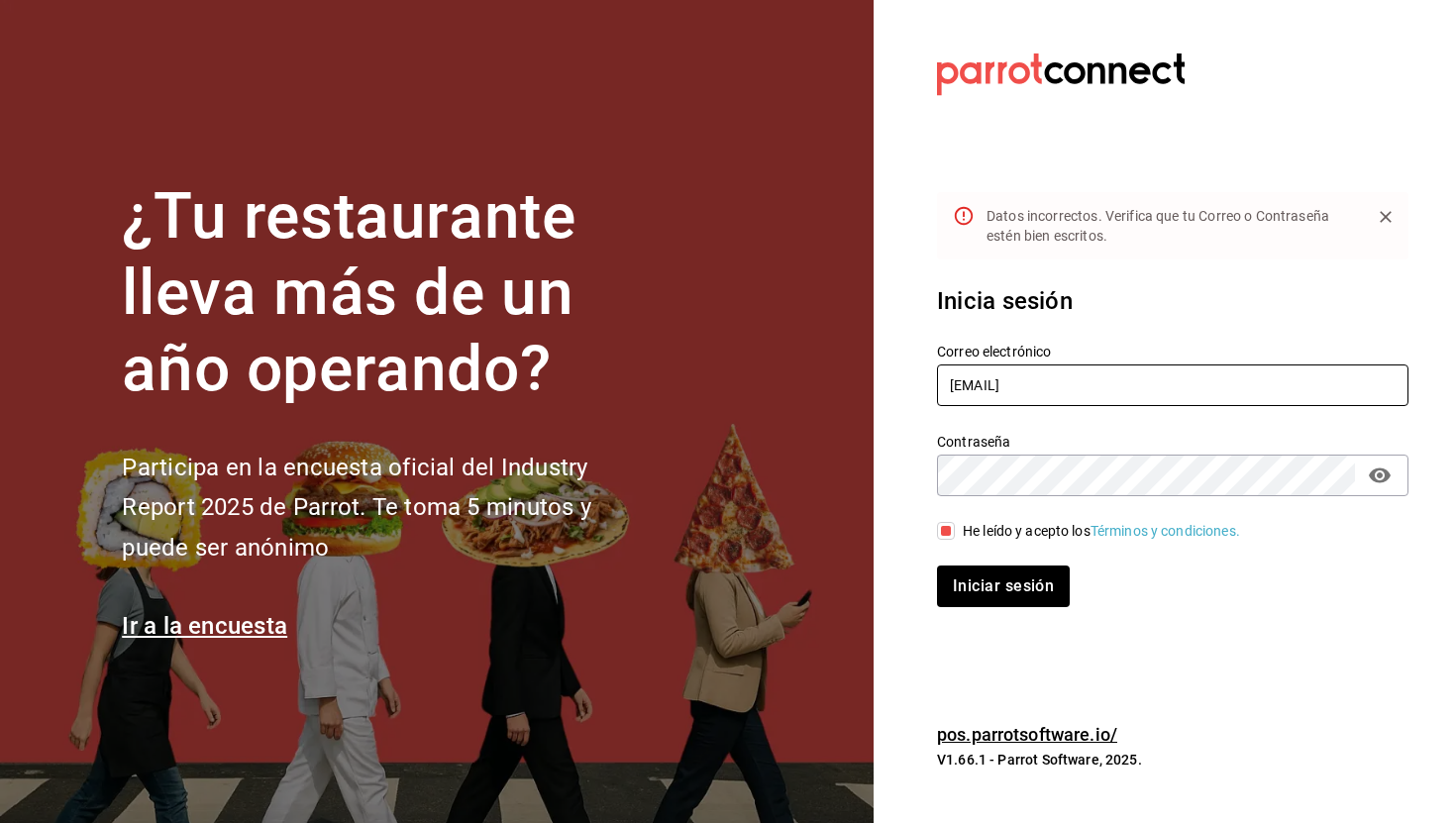 click on "[EMAIL]" at bounding box center [1173, 385] 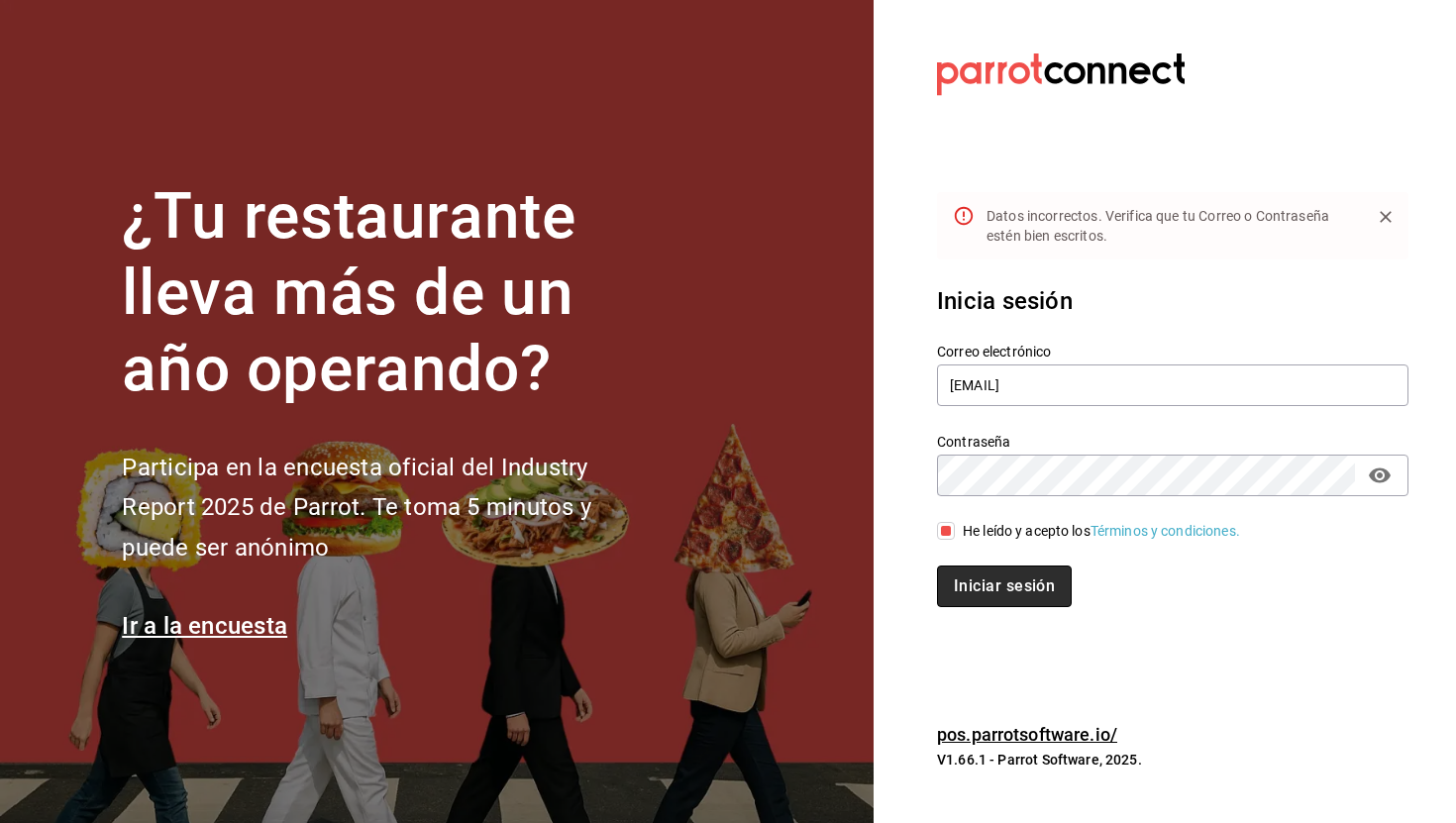click on "Iniciar sesión" at bounding box center [1004, 586] 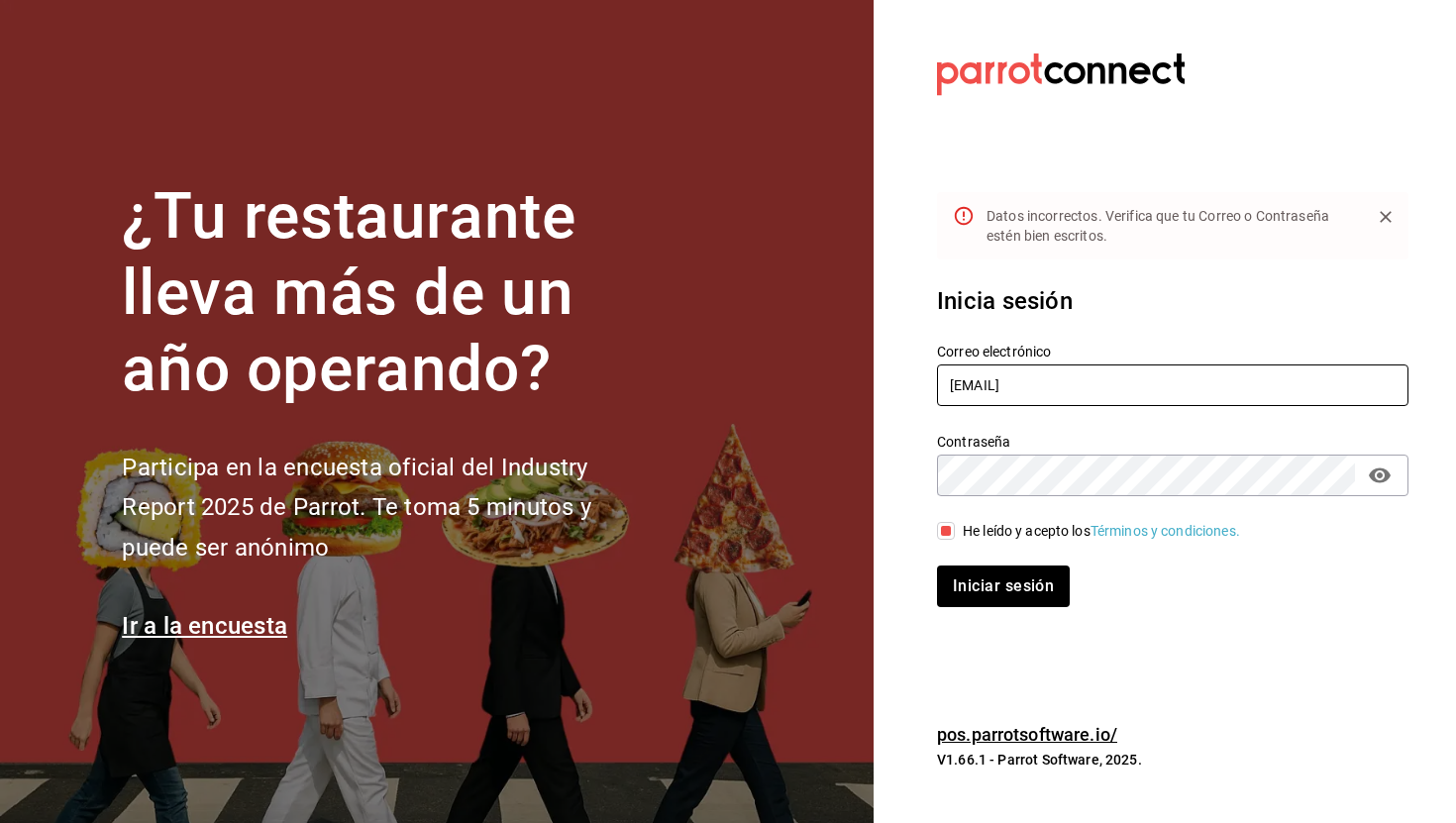 click on "[EMAIL]" at bounding box center [1173, 385] 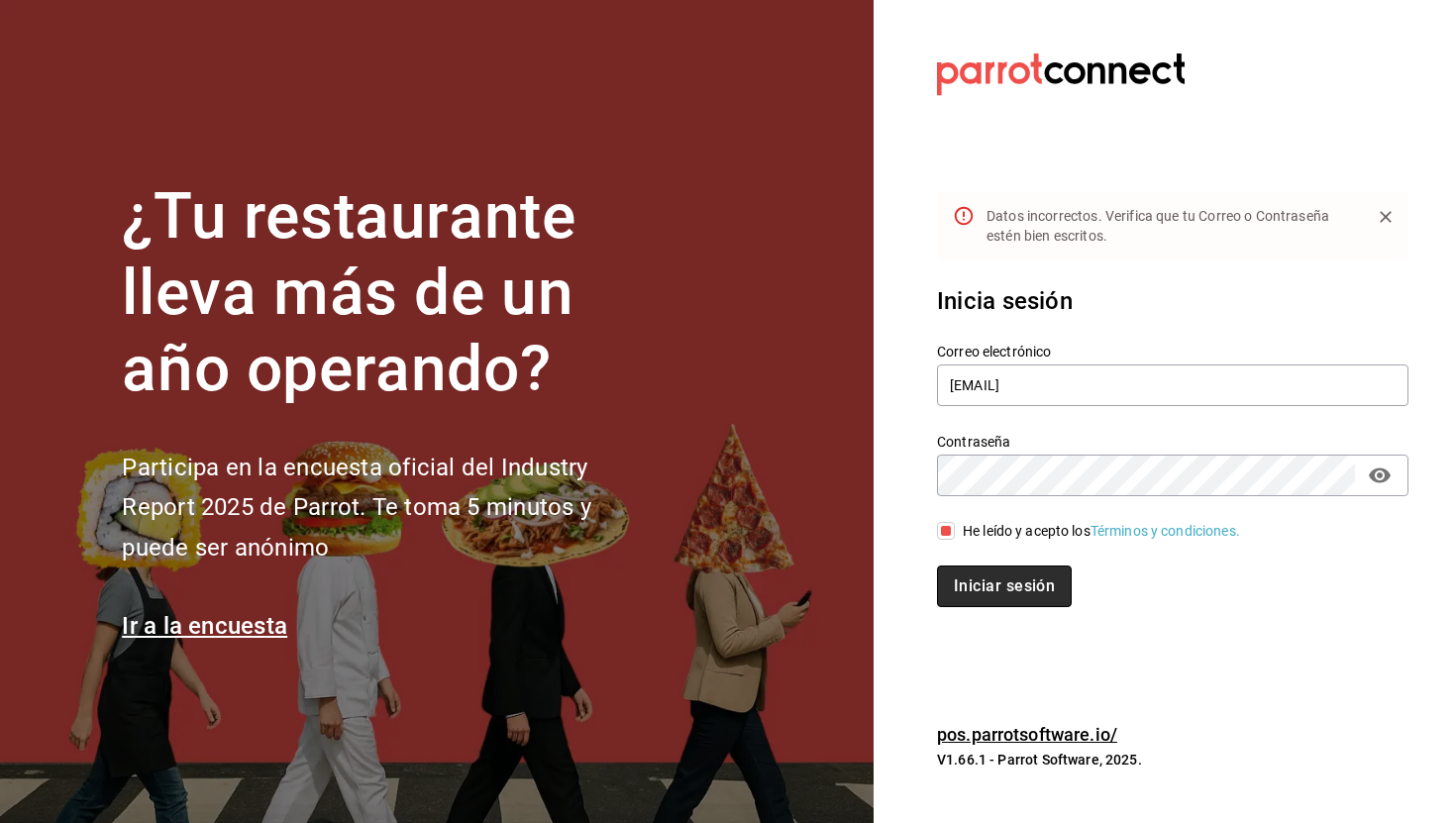 click on "Iniciar sesión" at bounding box center [1004, 586] 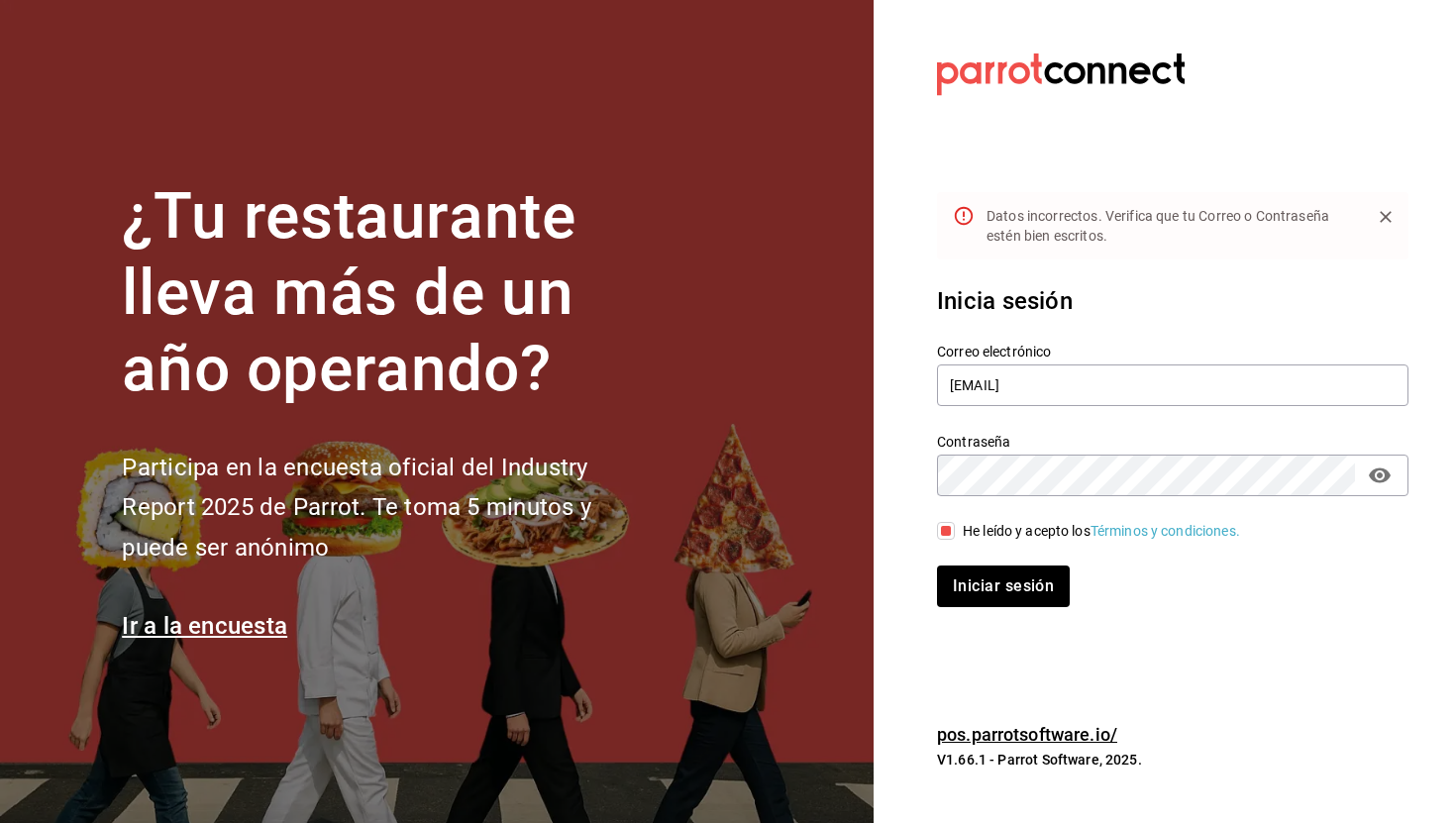 click 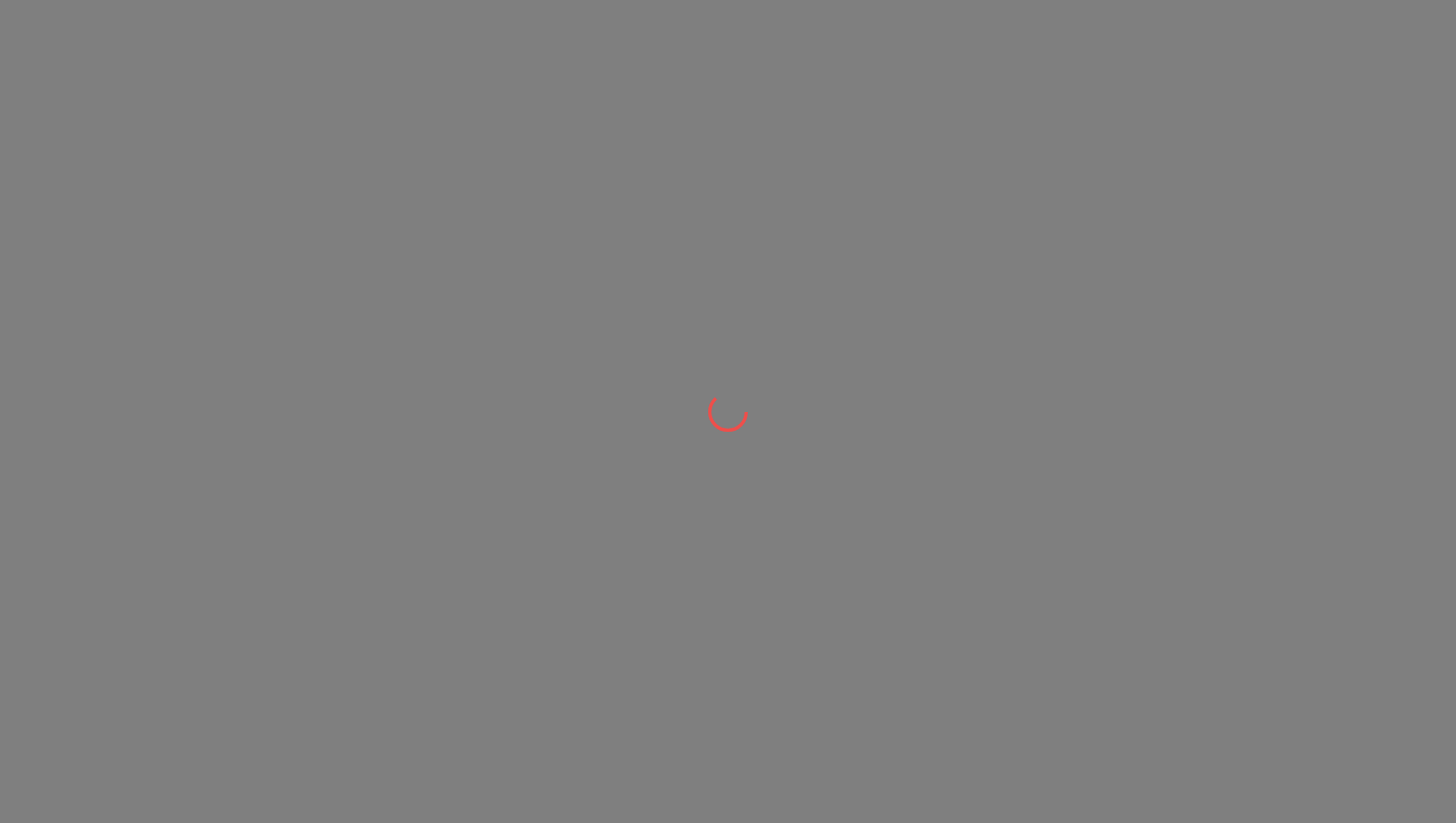 scroll, scrollTop: 0, scrollLeft: 0, axis: both 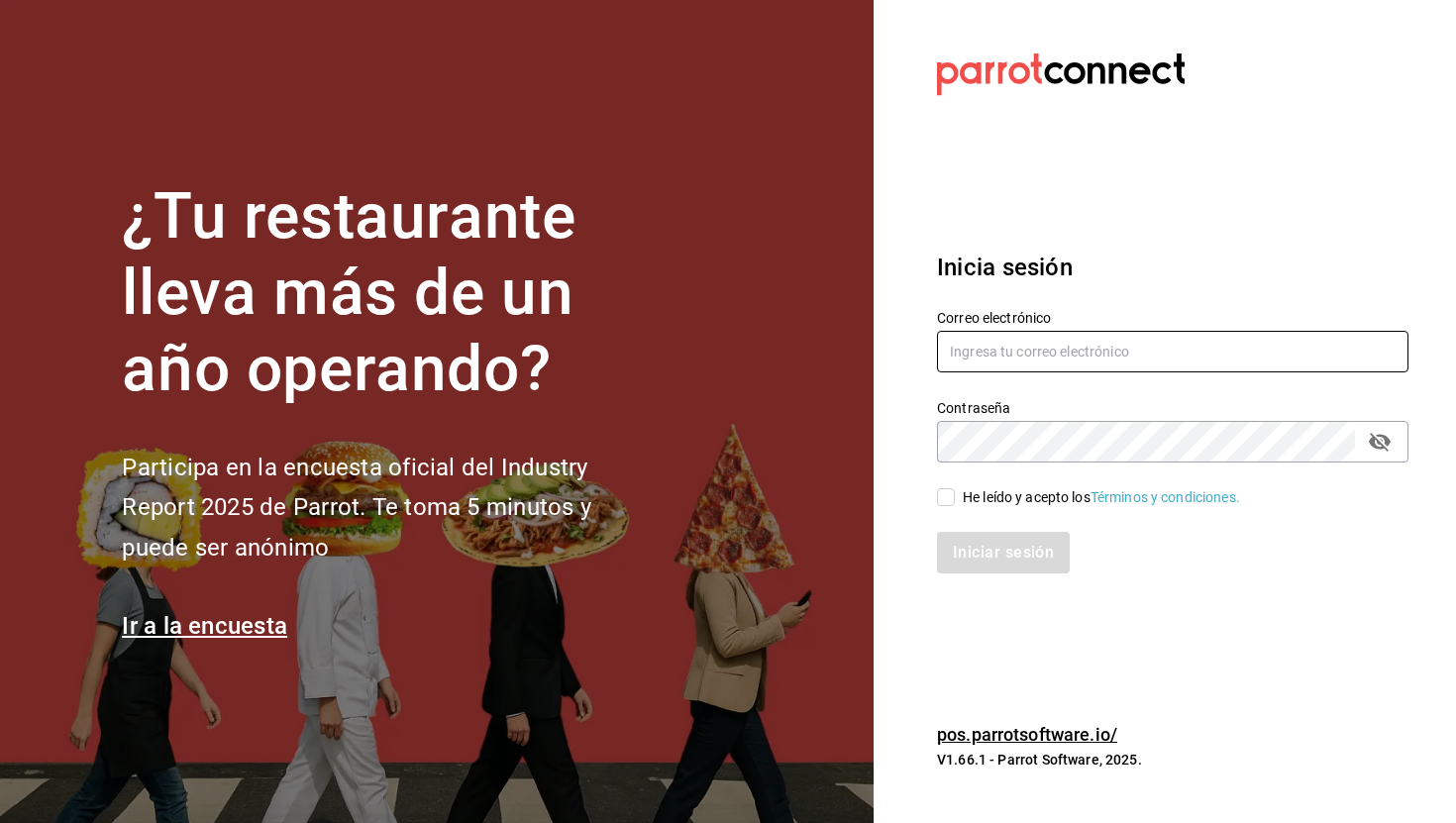 click at bounding box center [1173, 352] 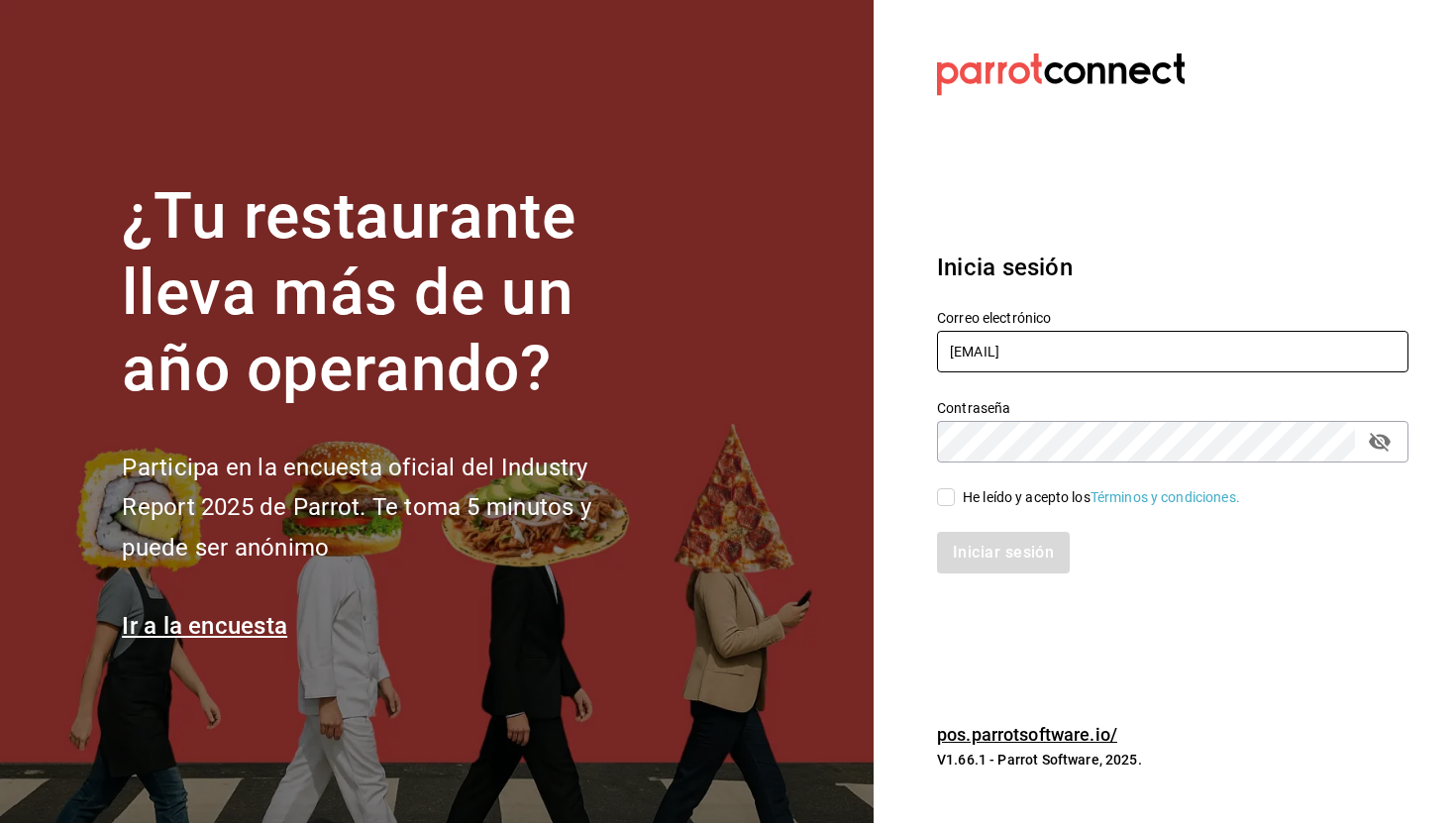 type on "[EMAIL]" 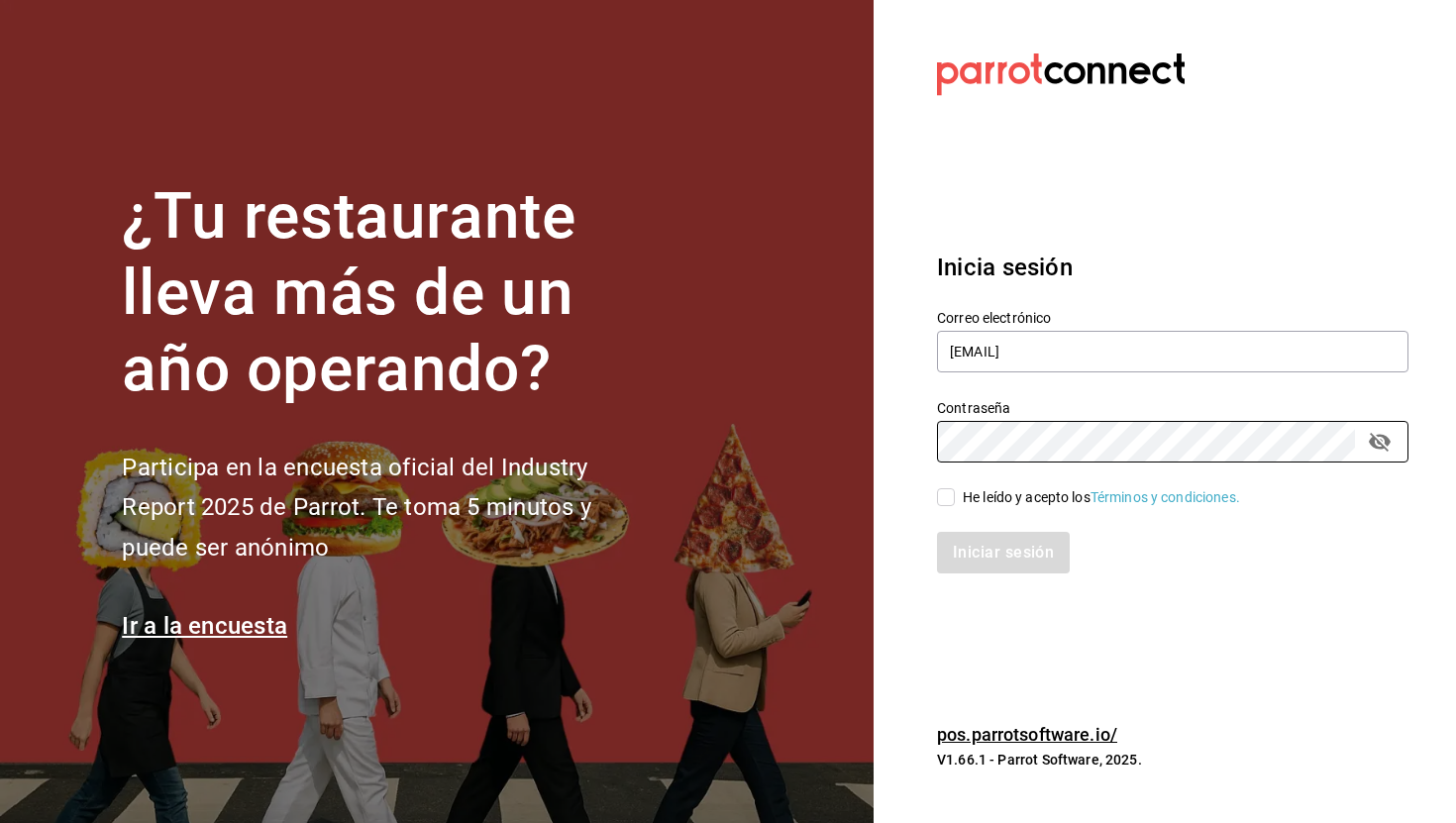 click on "He leído y acepto los  Términos y condiciones." at bounding box center (1101, 497) 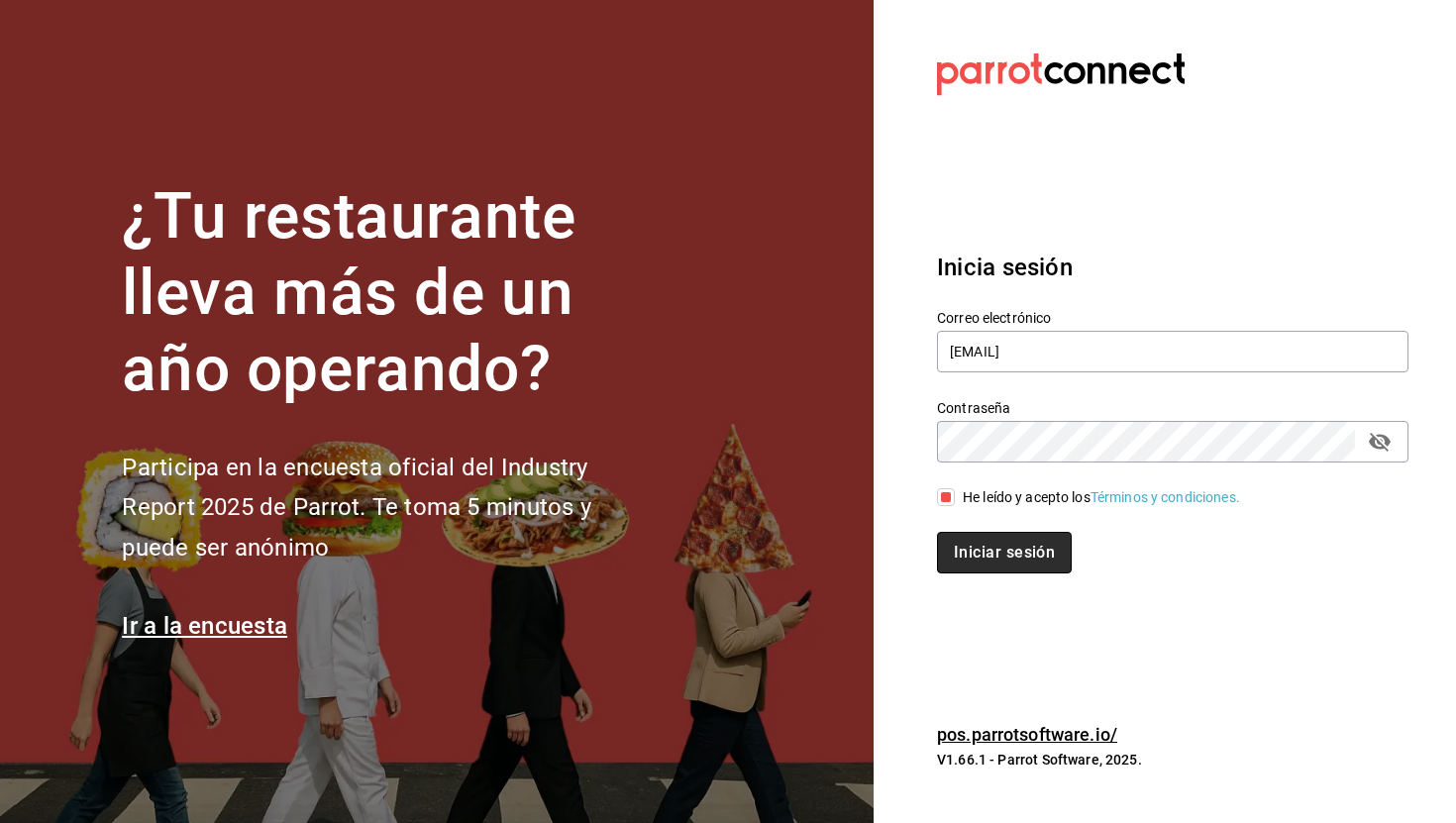 click on "Iniciar sesión" at bounding box center [1004, 553] 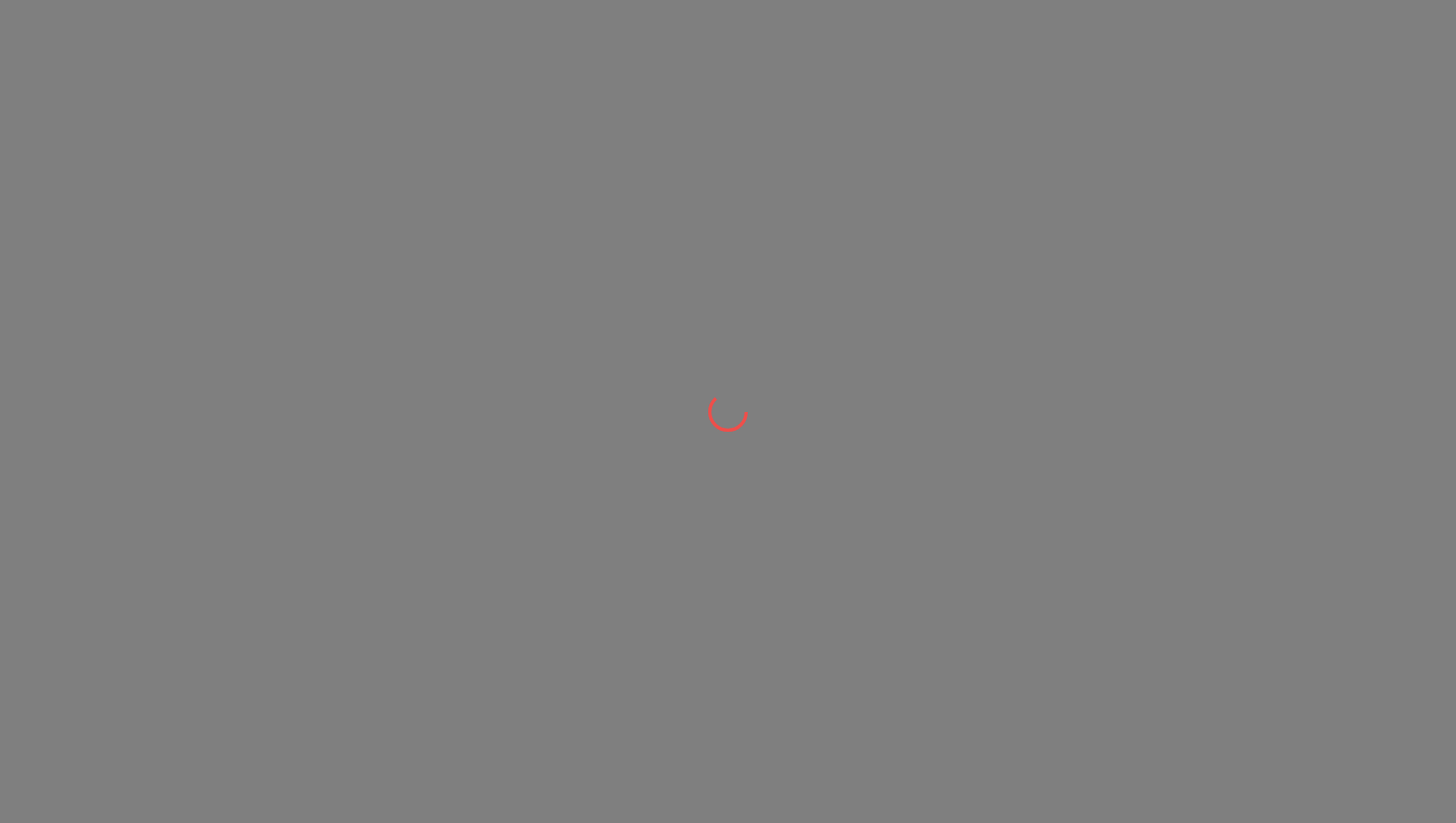 scroll, scrollTop: 0, scrollLeft: 0, axis: both 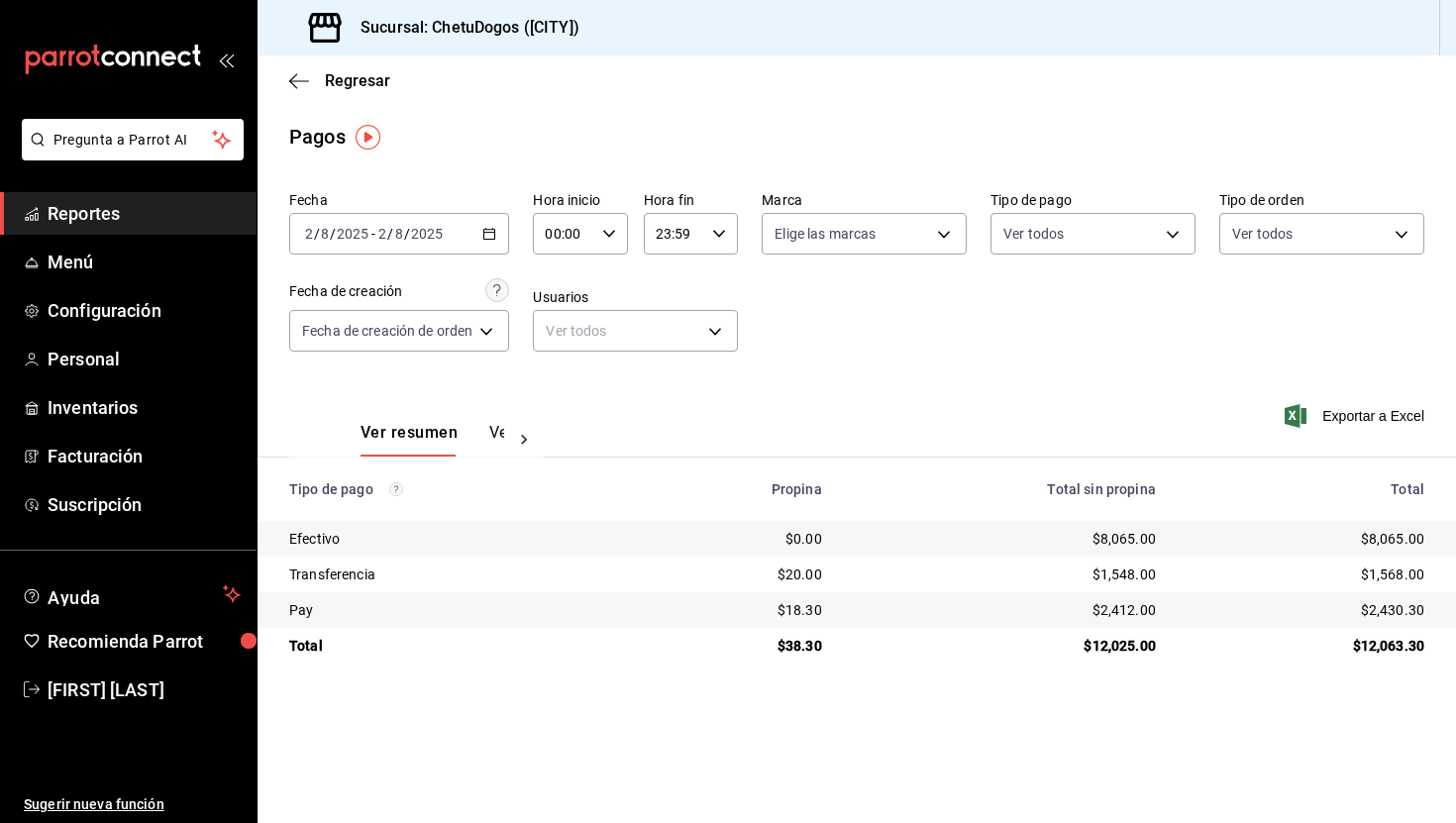 click on "$1,548.00" at bounding box center [1004, 574] 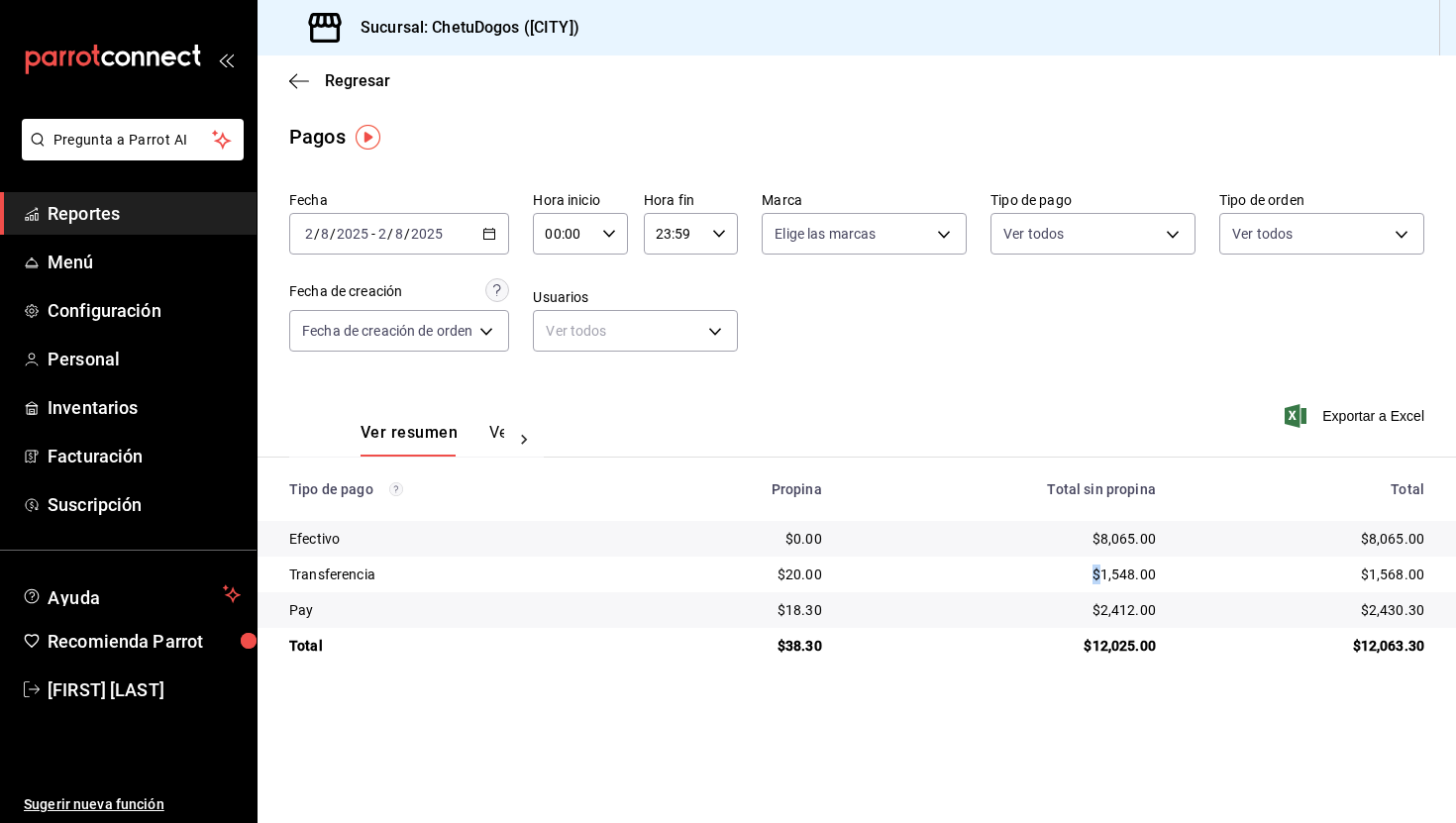 click on "$1,548.00" at bounding box center [1004, 574] 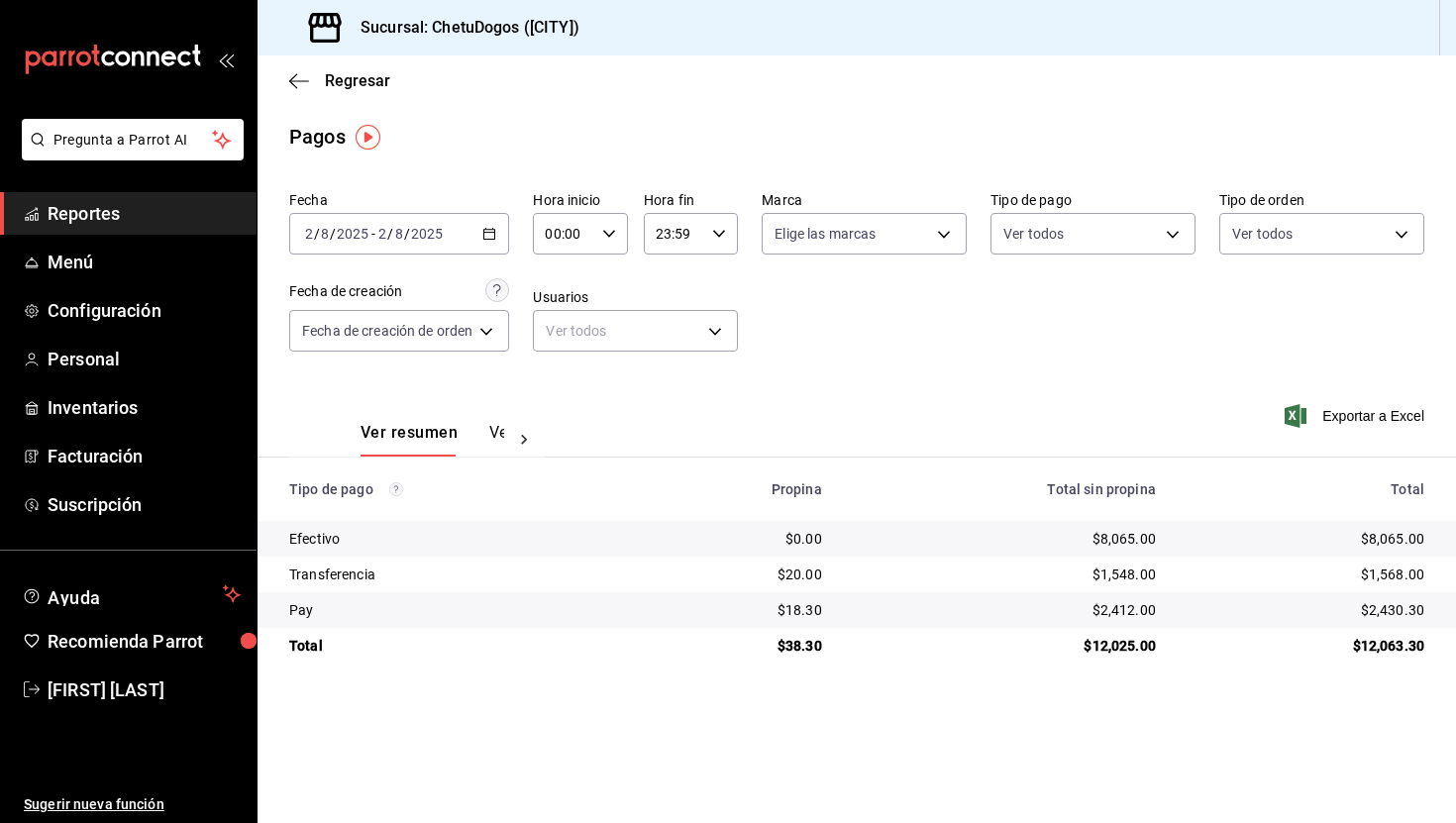 click on "$1,548.00" at bounding box center (1004, 574) 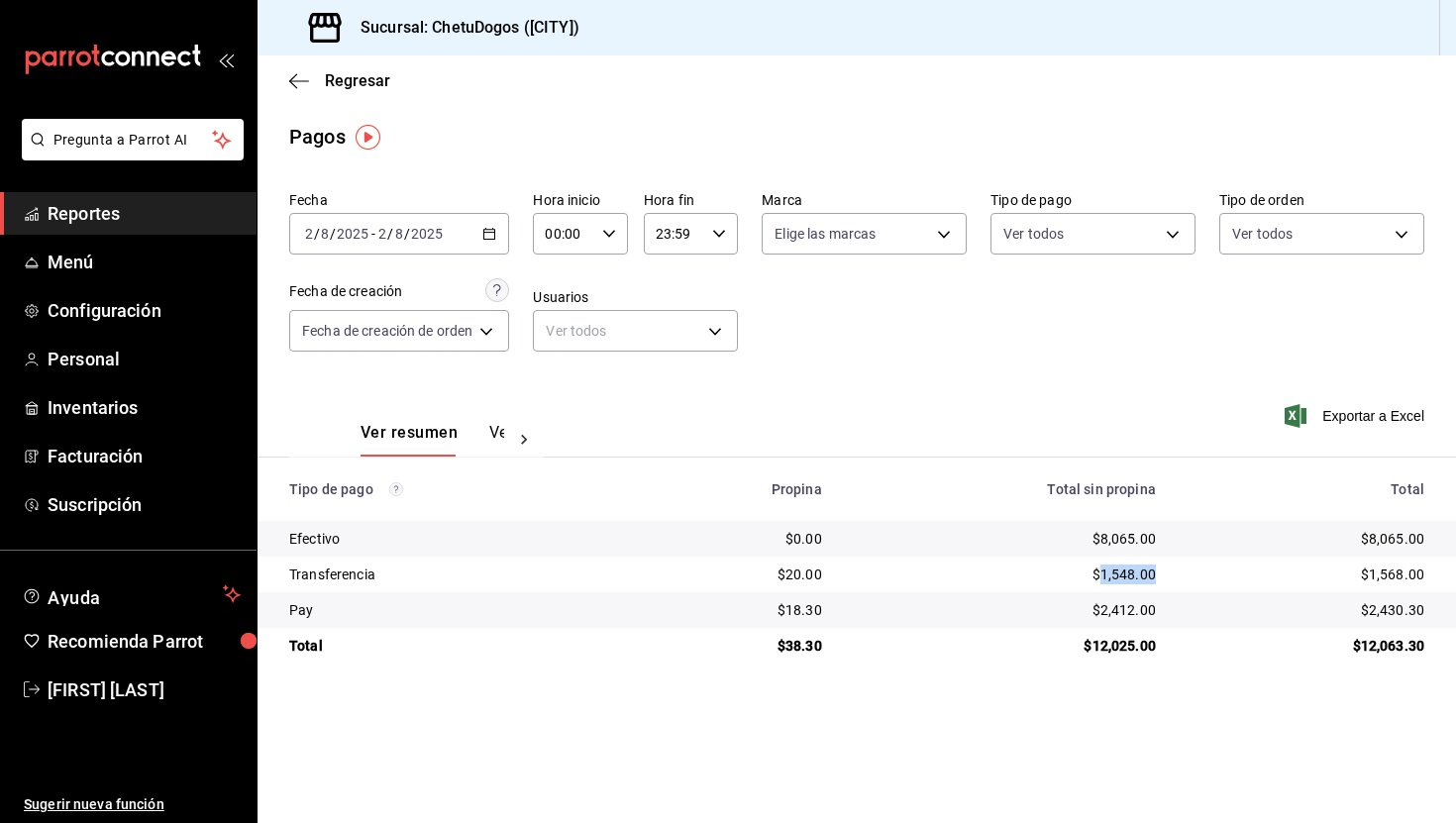 click on "$1,548.00" at bounding box center (1004, 574) 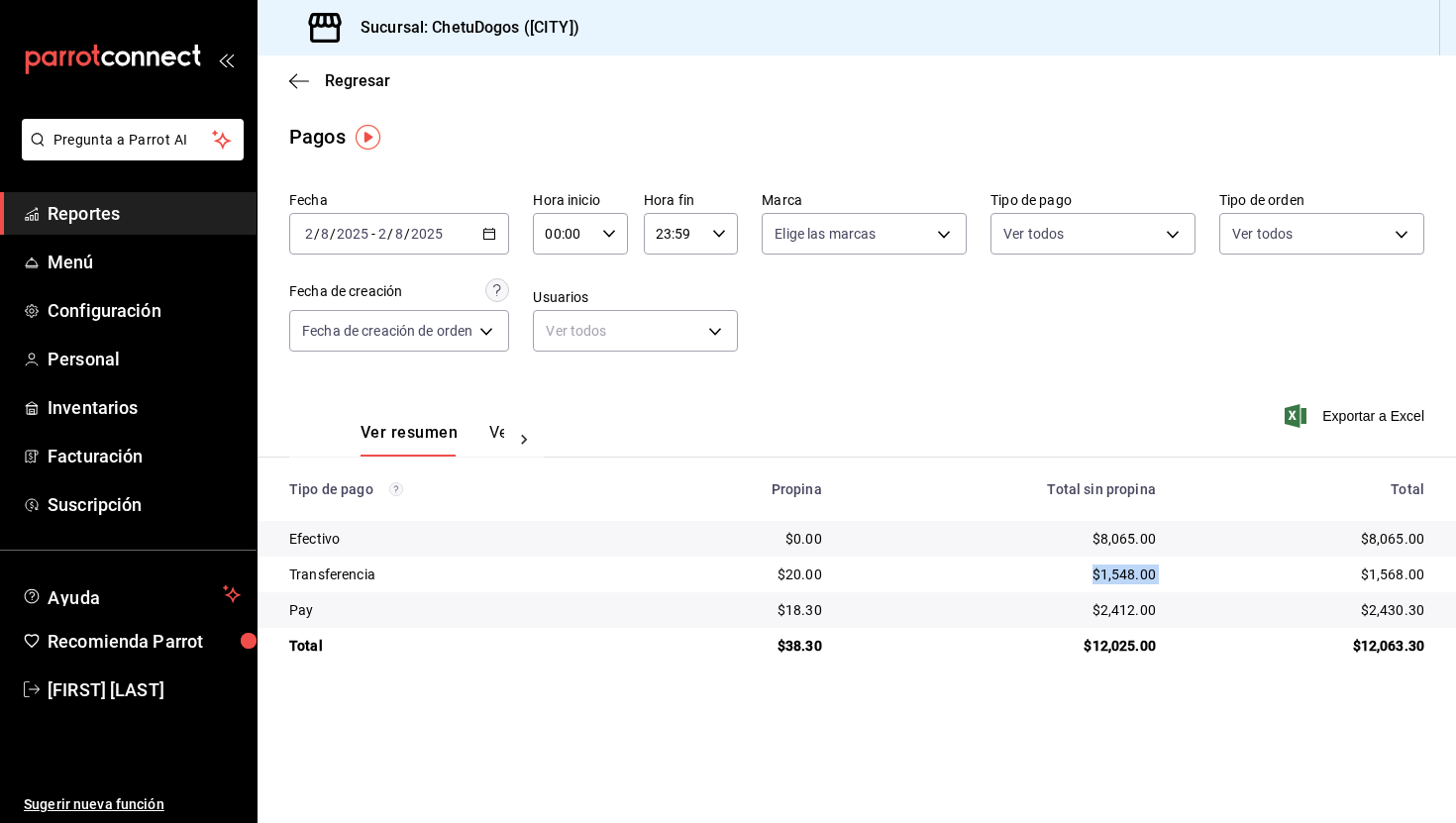 click on "$1,548.00" at bounding box center (1004, 574) 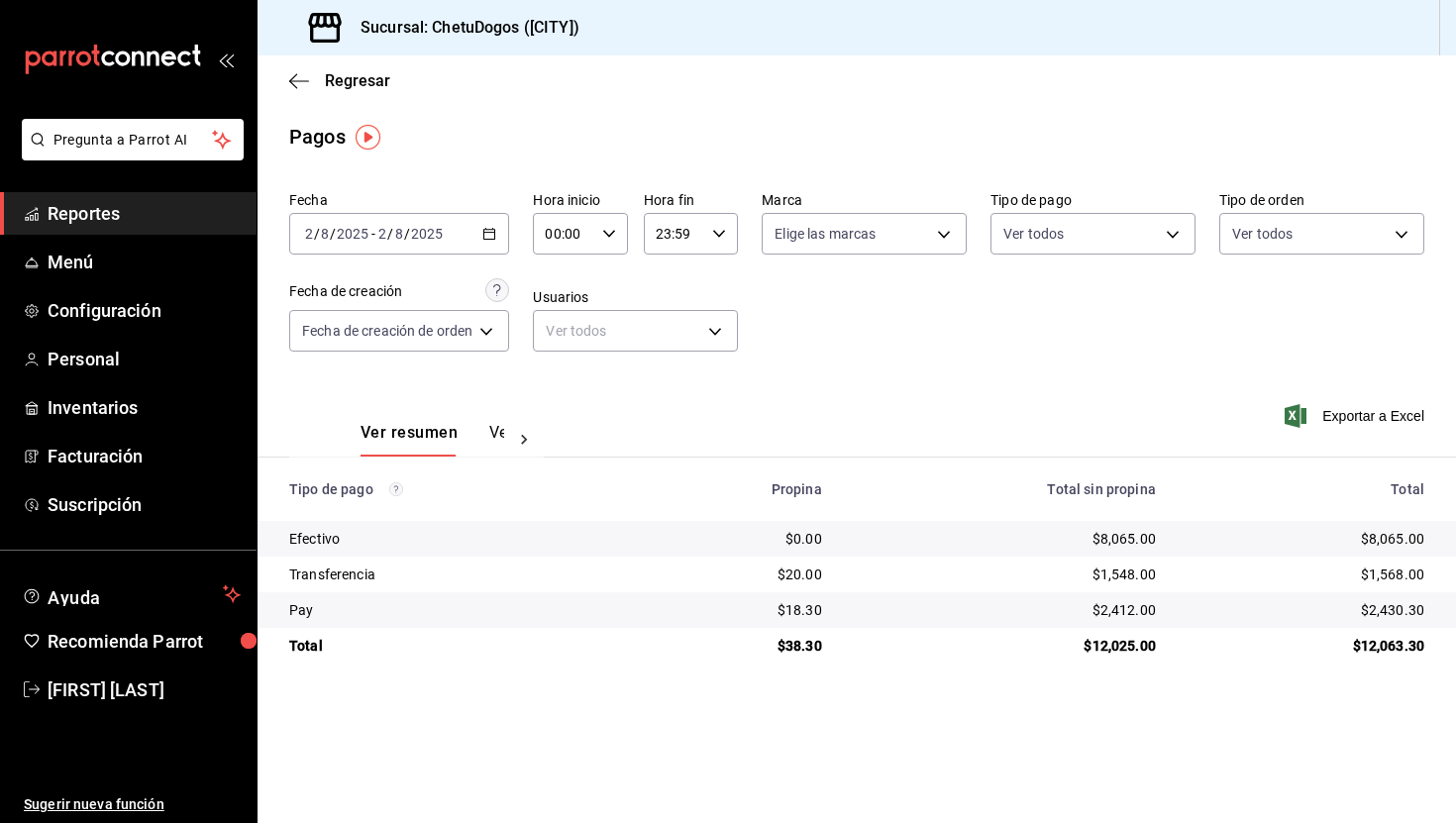 click on "Total sin propina" at bounding box center (1004, 489) 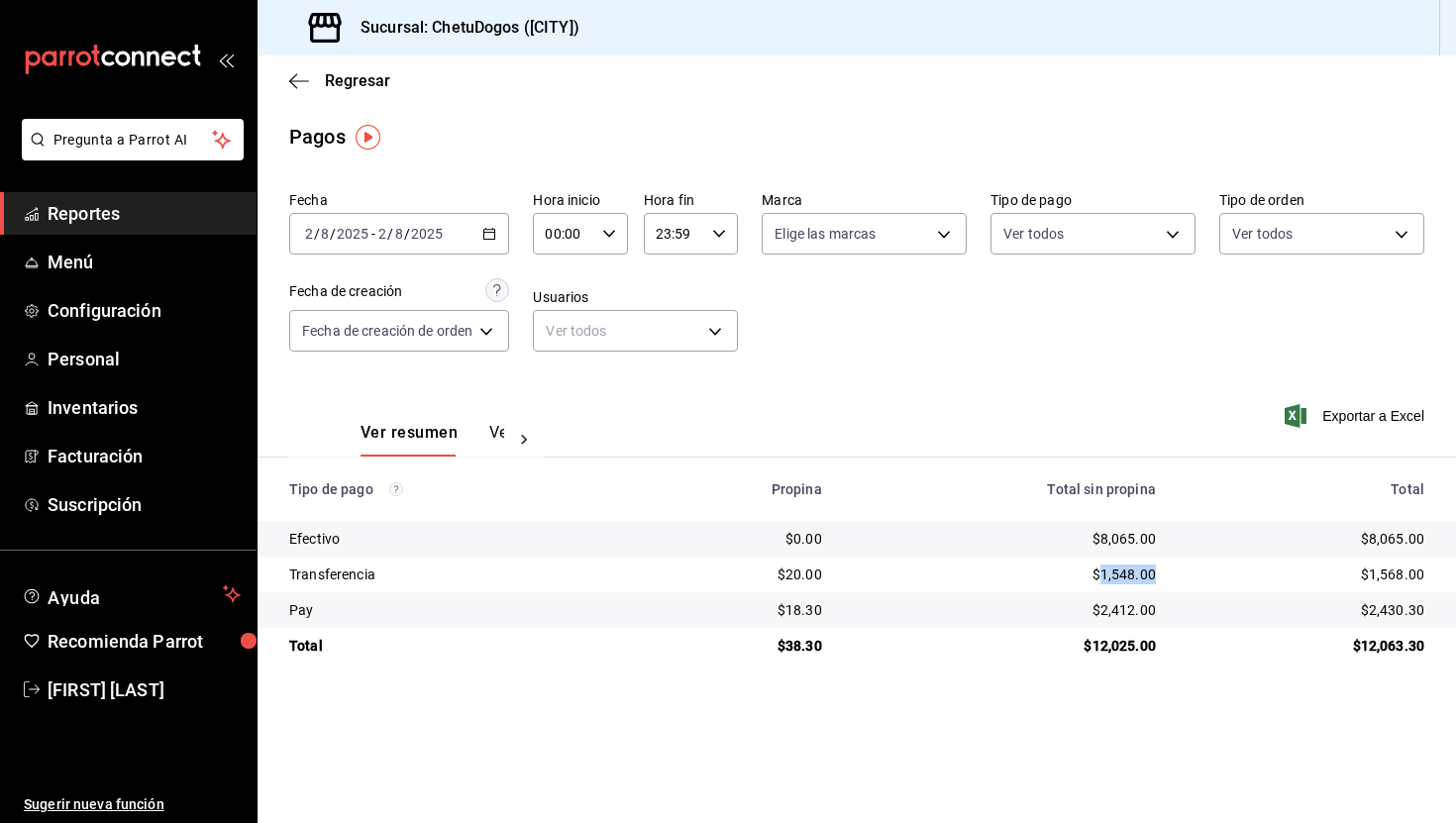 click on "$1,548.00" at bounding box center [1004, 574] 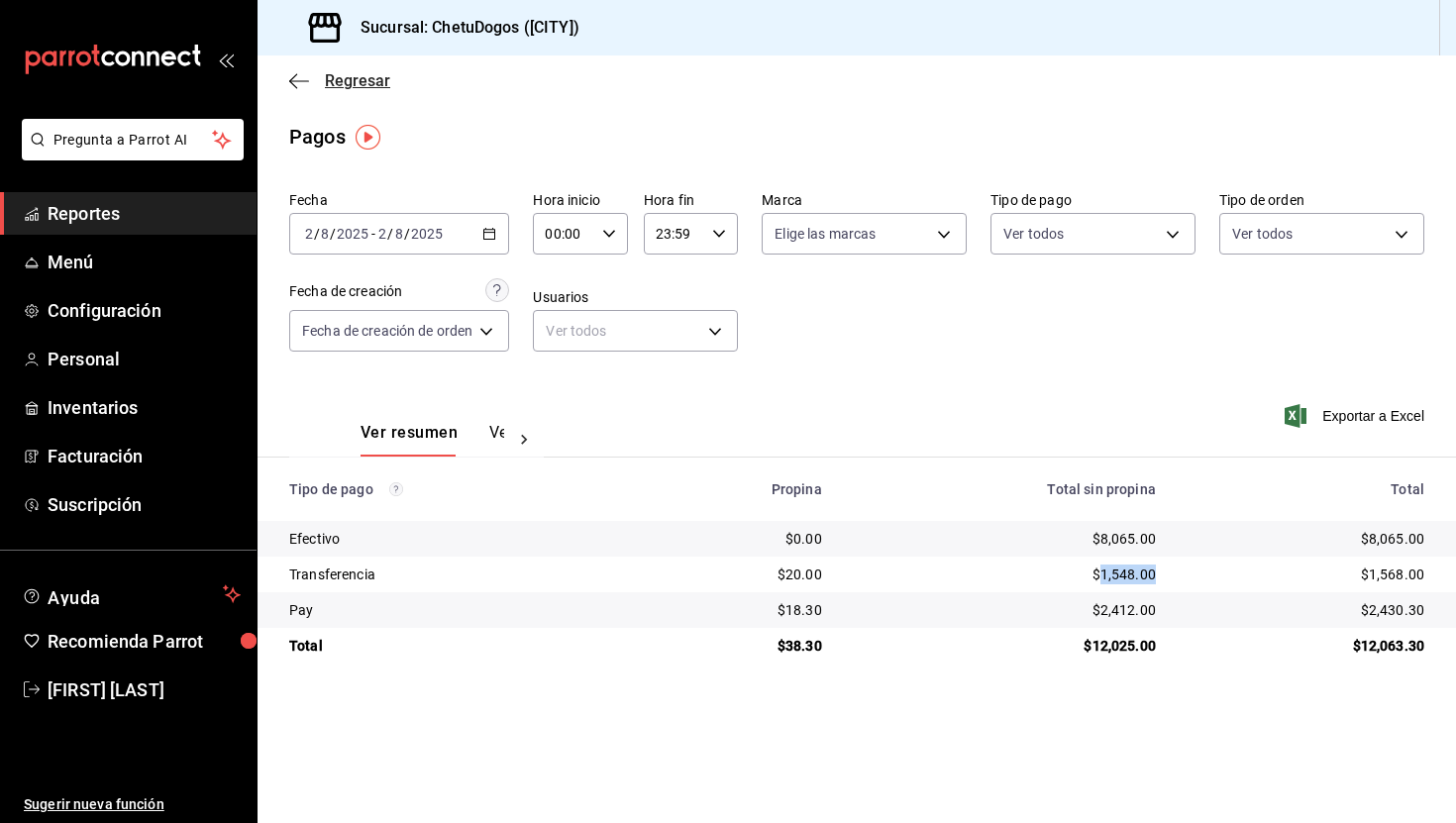 click on "Regresar" at bounding box center [358, 80] 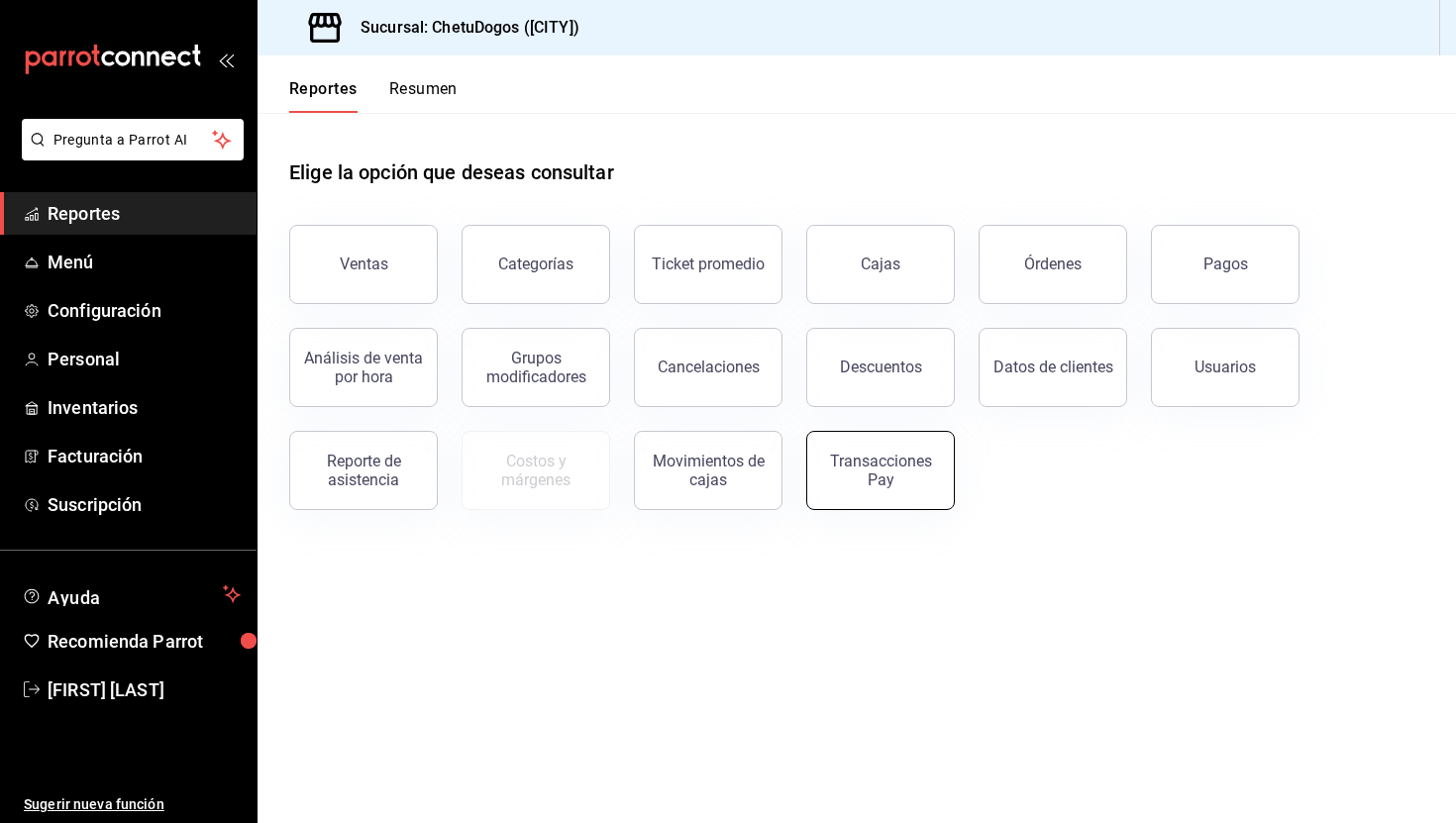 click on "Transacciones Pay" at bounding box center [881, 470] 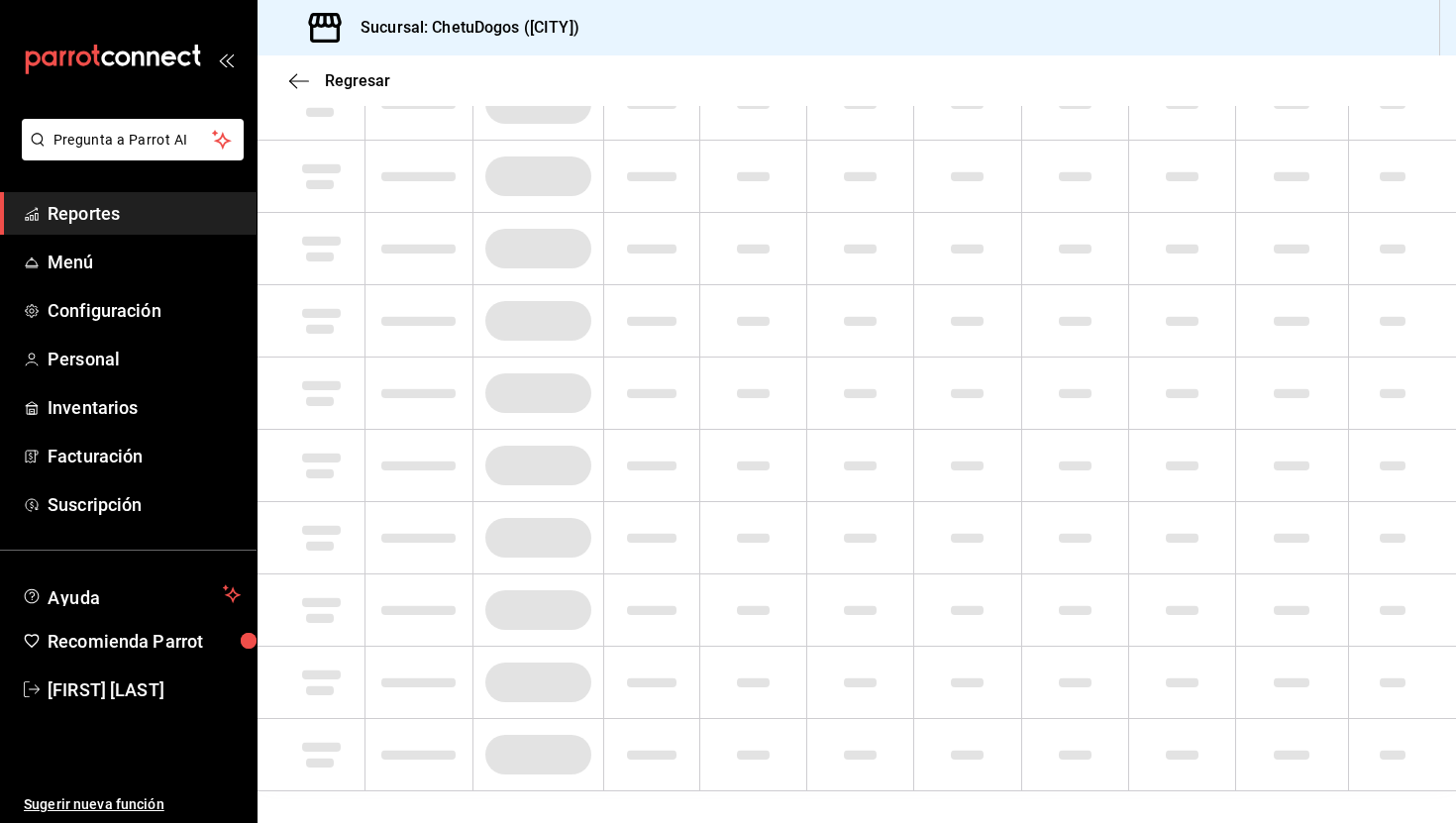 scroll, scrollTop: 0, scrollLeft: 0, axis: both 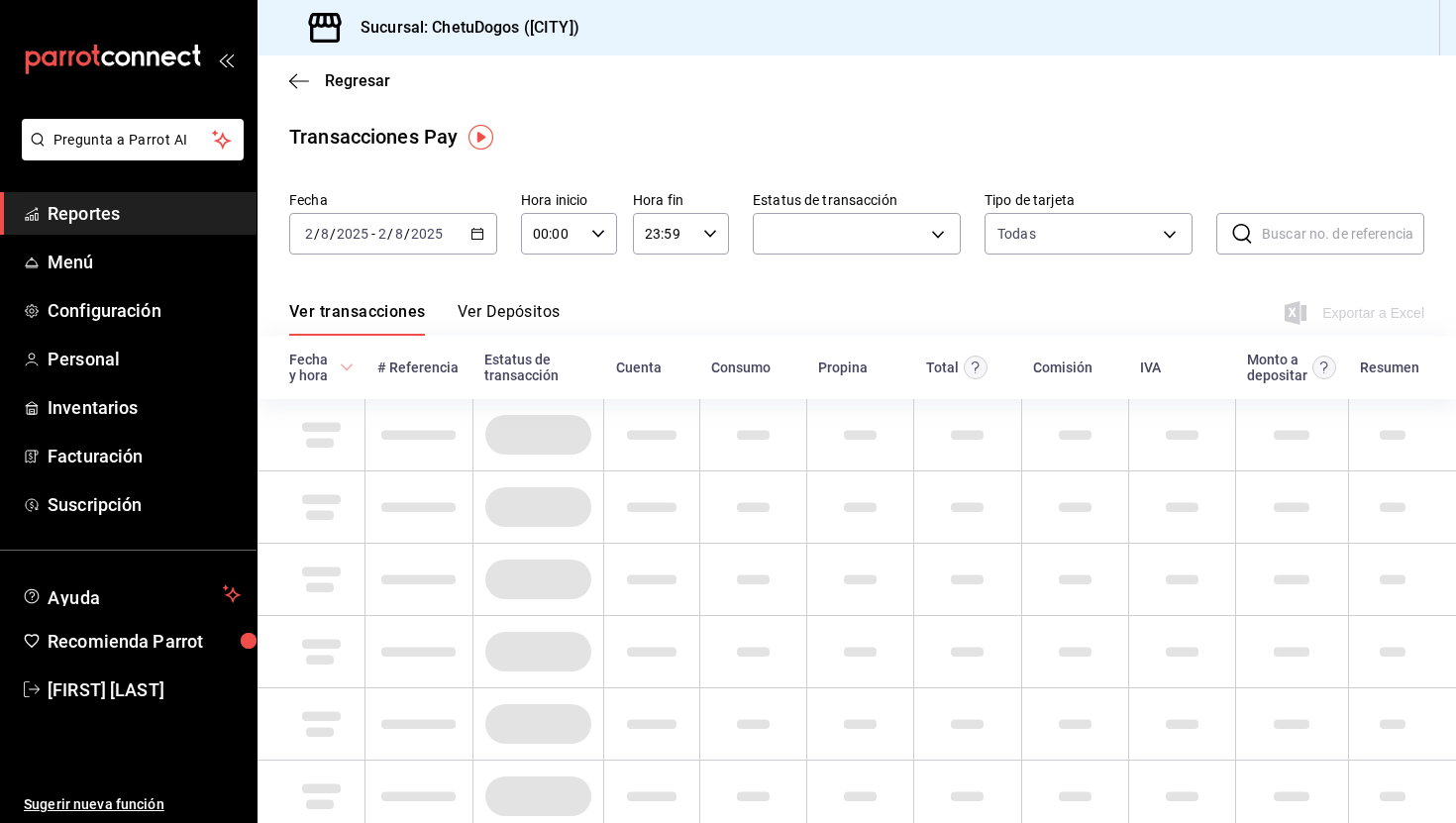 click on "Ver Depósitos" at bounding box center (509, 319) 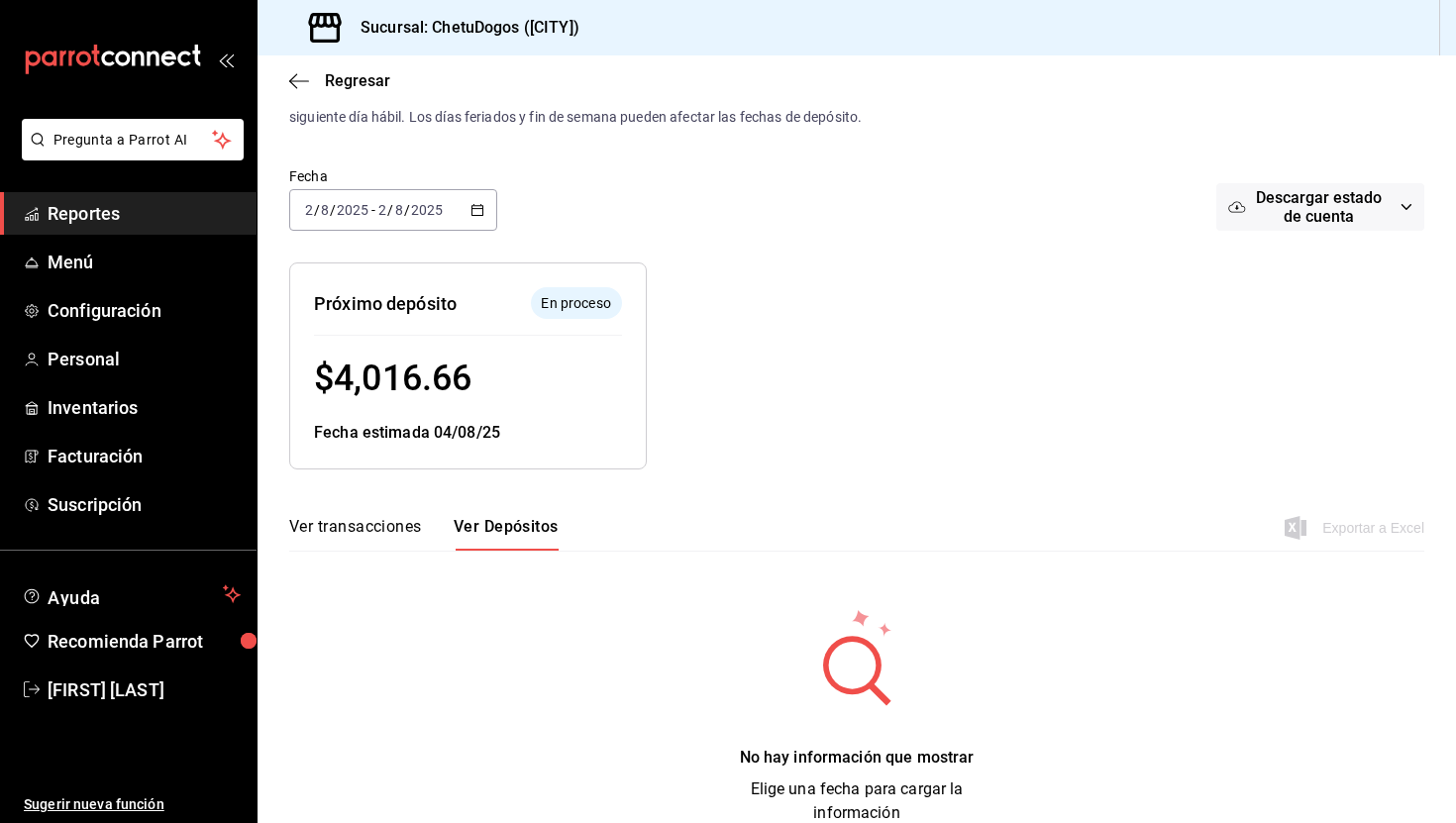 scroll, scrollTop: 0, scrollLeft: 0, axis: both 